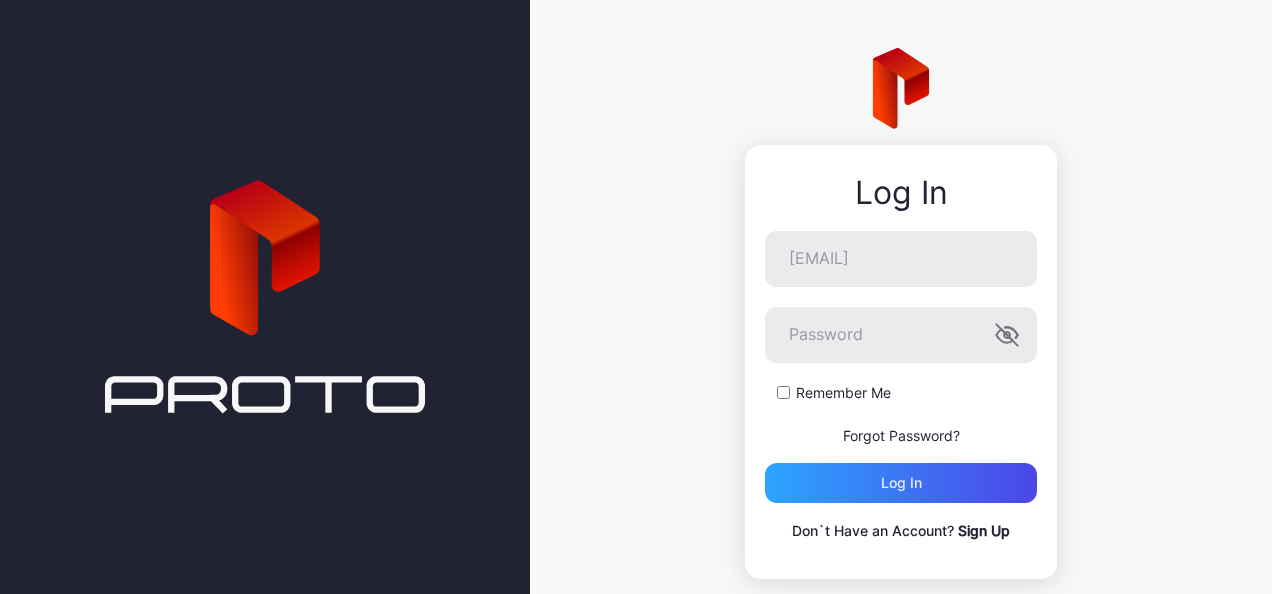 scroll, scrollTop: 0, scrollLeft: 0, axis: both 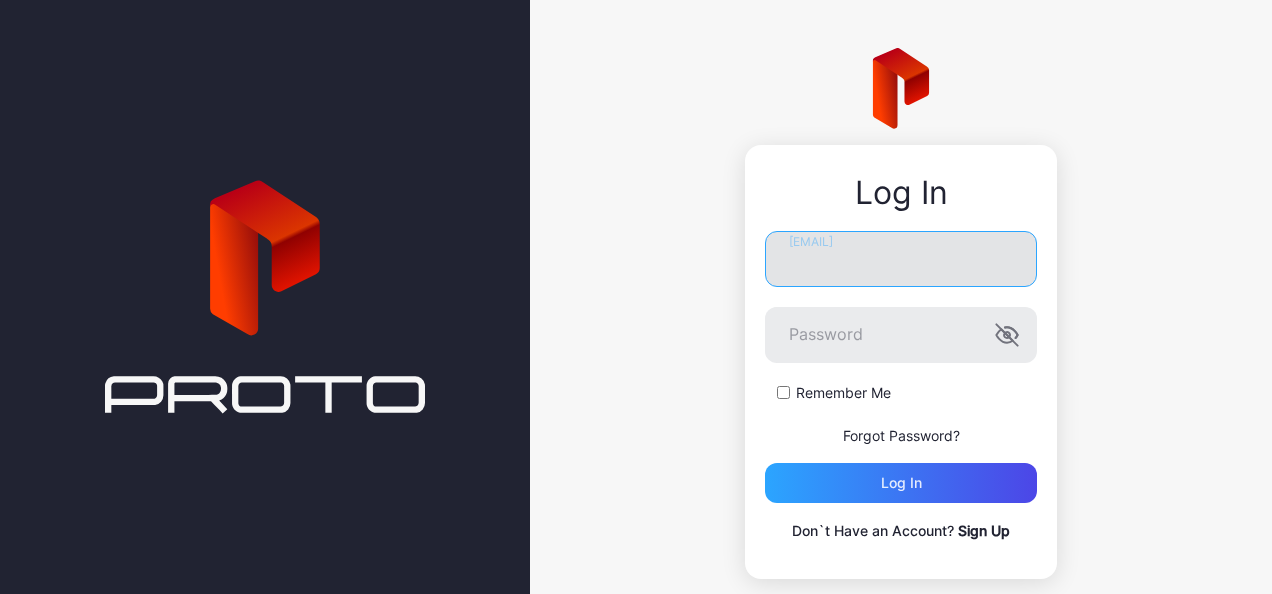 click on "[EMAIL]" at bounding box center [901, 259] 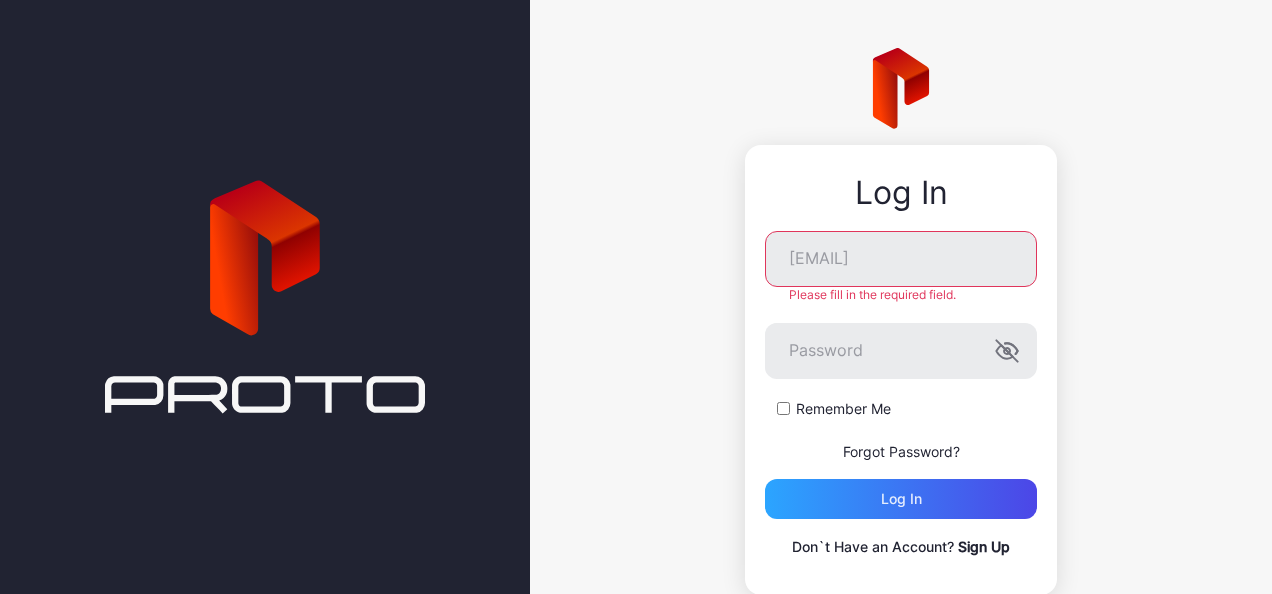 drag, startPoint x: 692, startPoint y: 324, endPoint x: 662, endPoint y: 285, distance: 49.20366 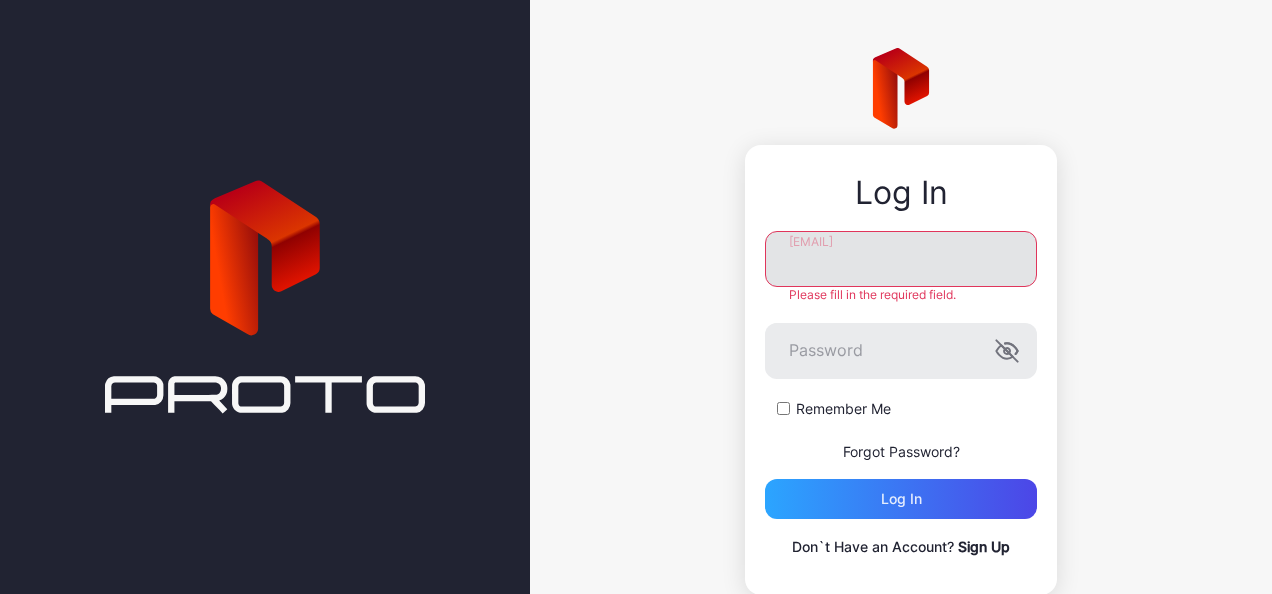 click on "[EMAIL]" at bounding box center [901, 259] 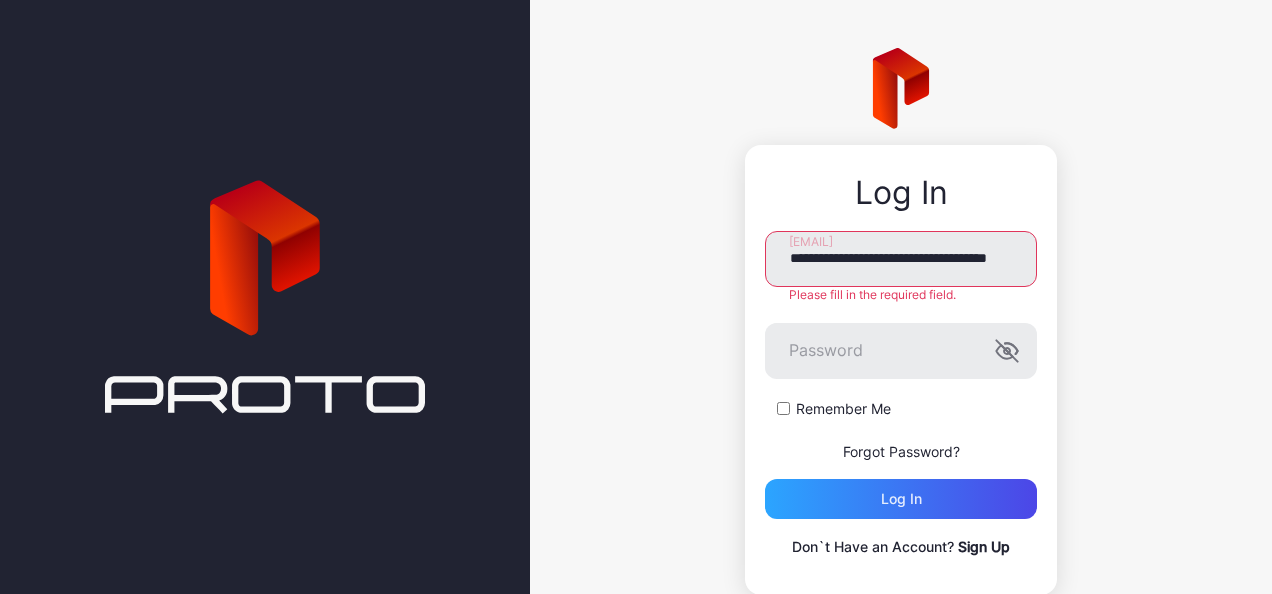 click on "**********" at bounding box center [901, 370] 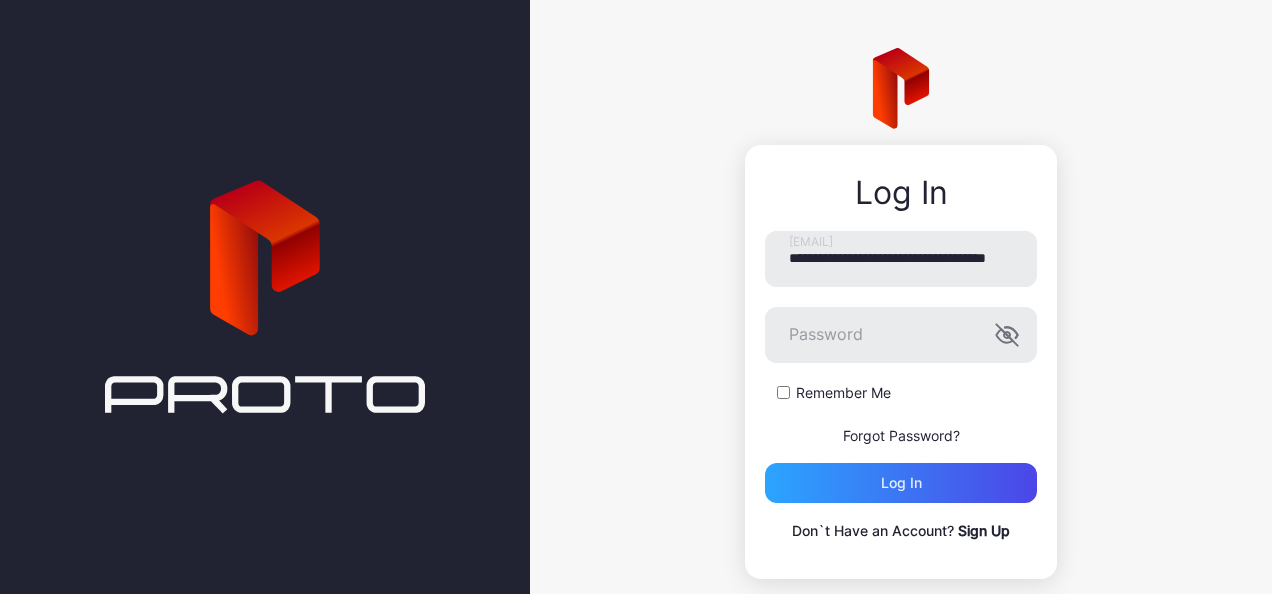 click on "Sign Up" at bounding box center (984, 530) 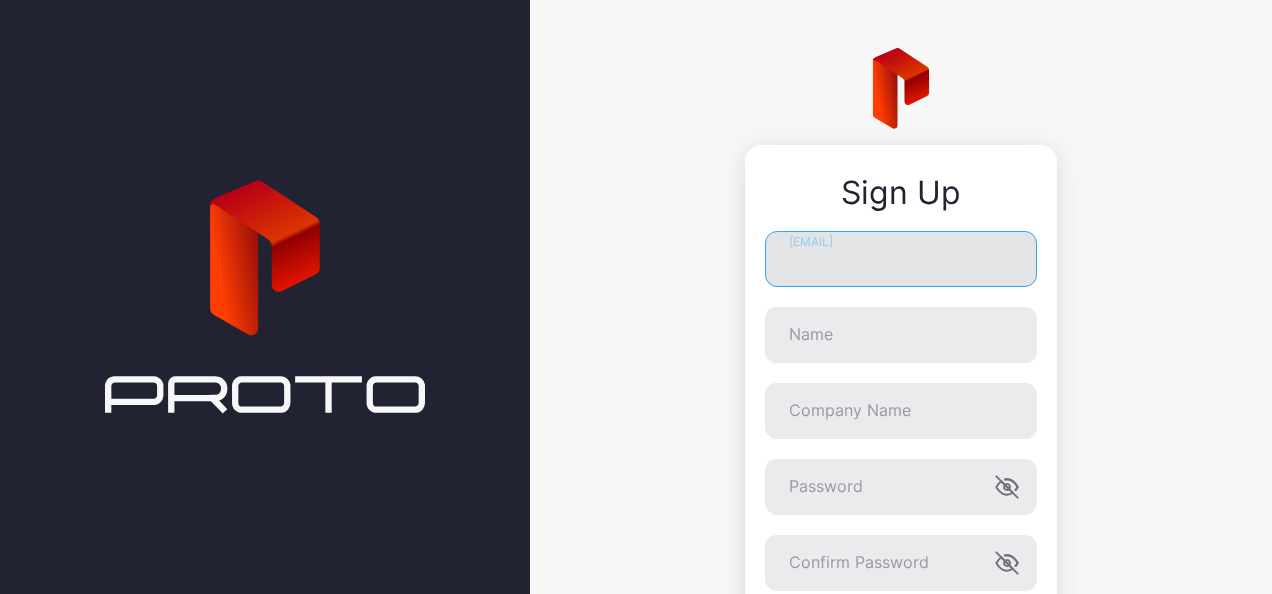click on "[EMAIL]" at bounding box center [901, 259] 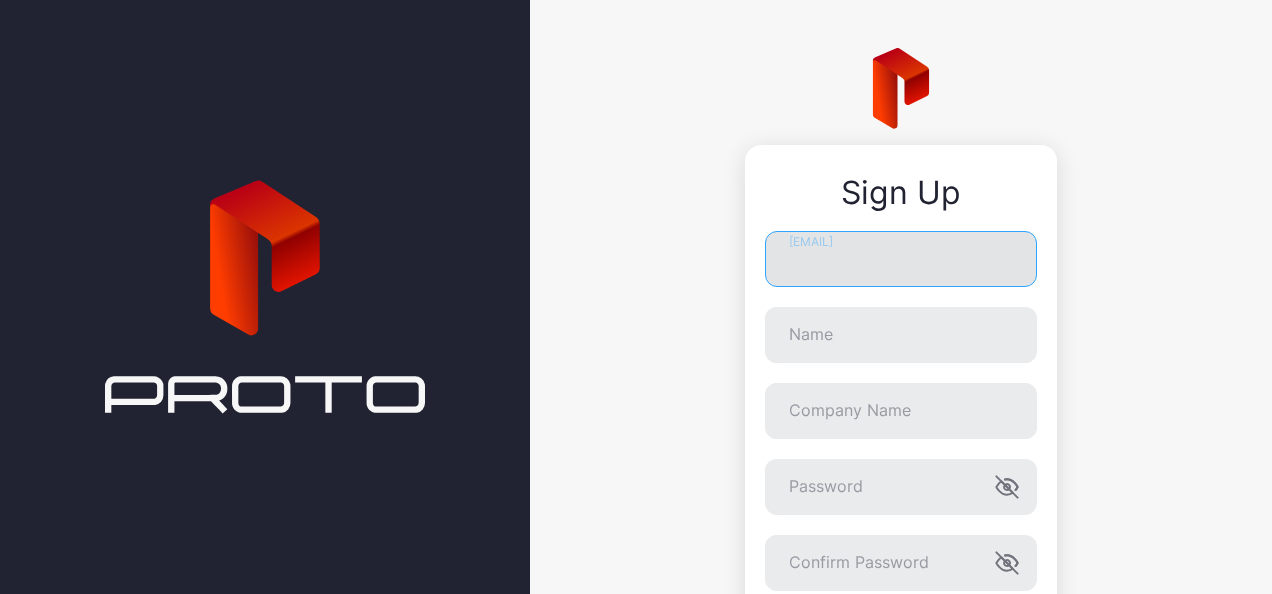 type on "**********" 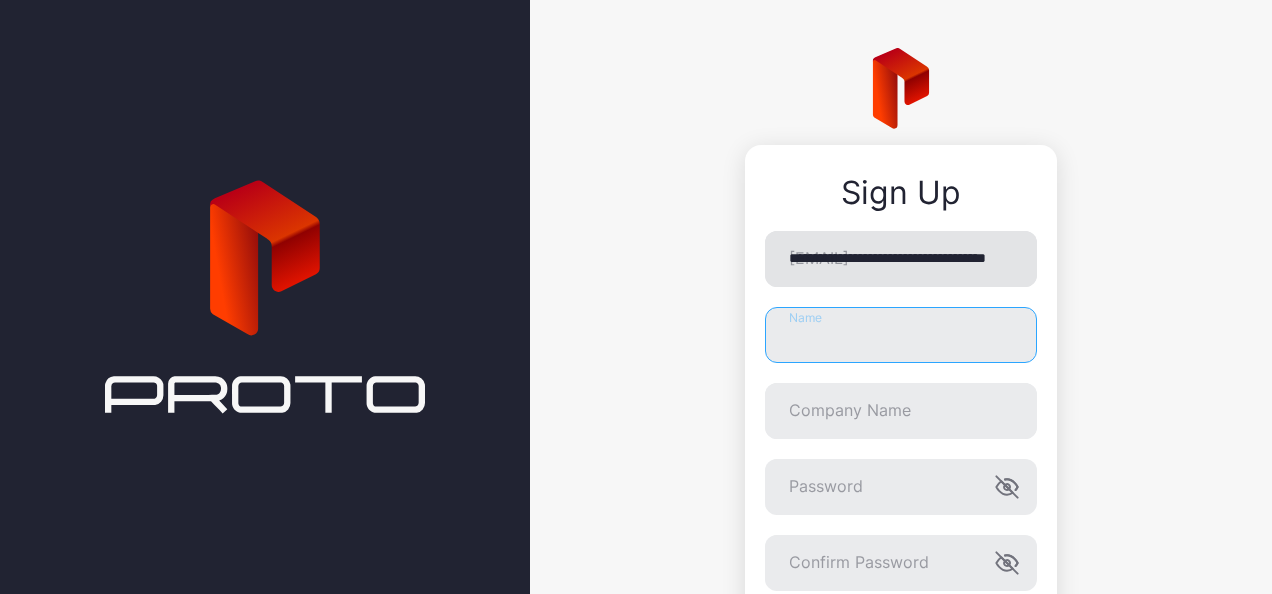 type on "**********" 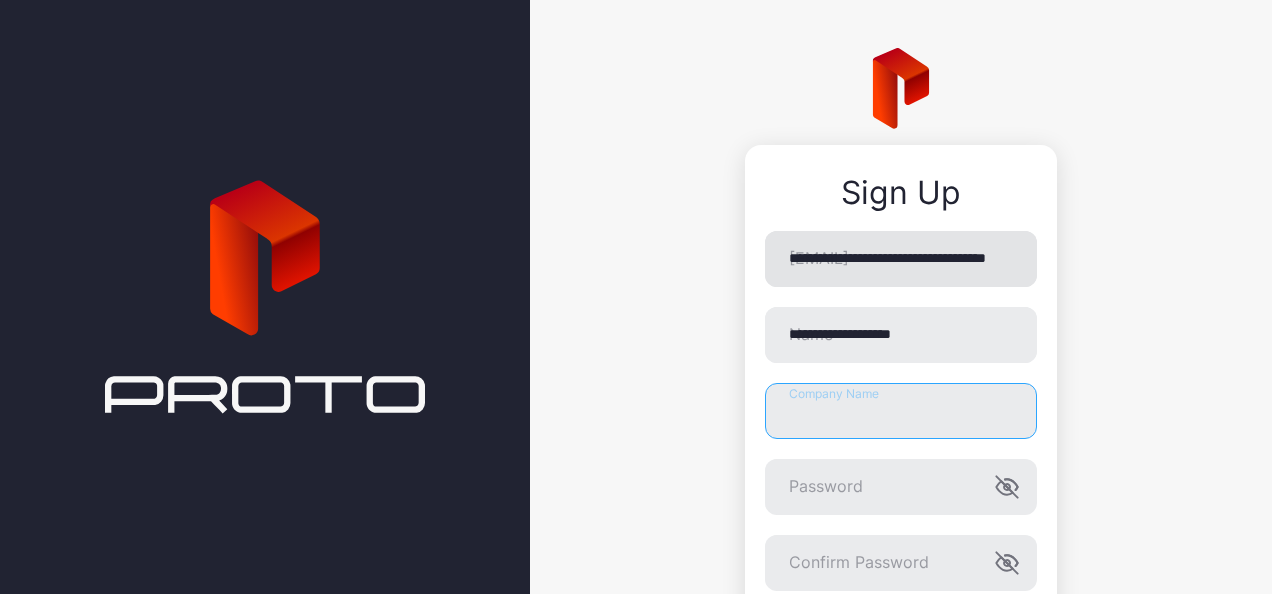 type on "**********" 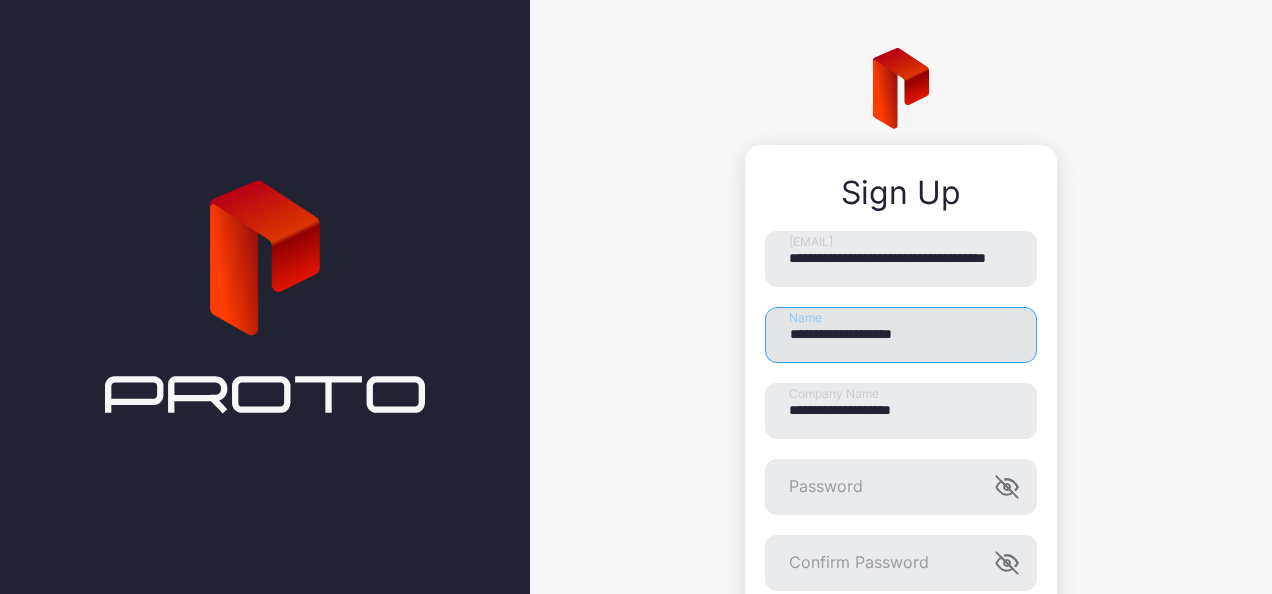 click on "**********" at bounding box center (901, 335) 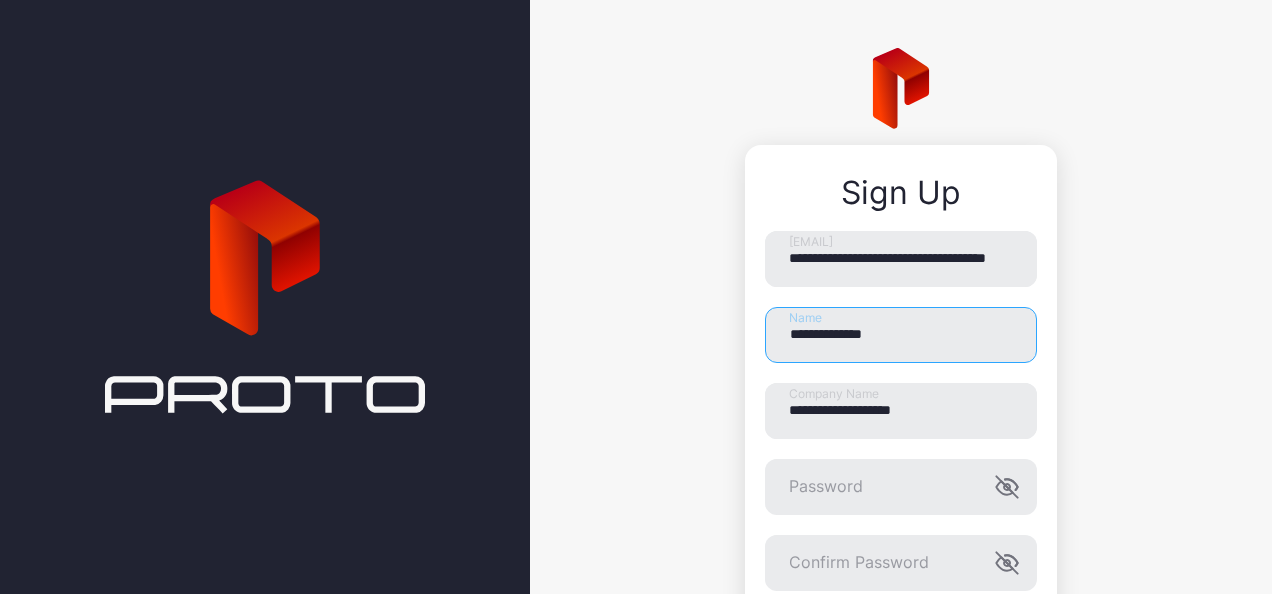 type on "**********" 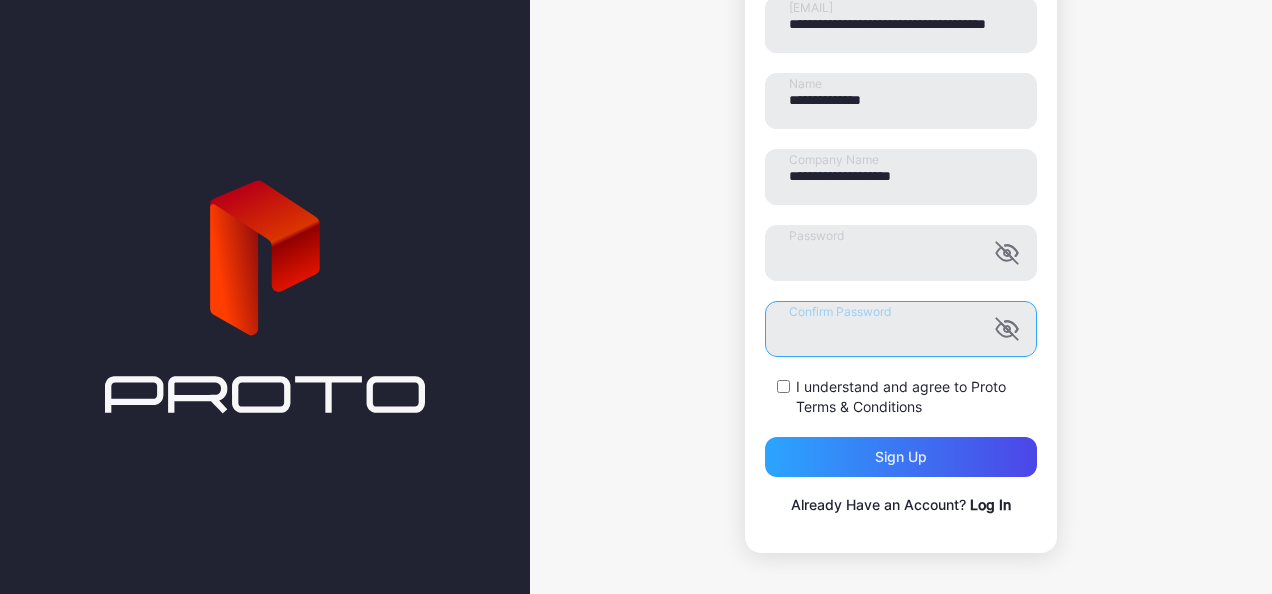 scroll, scrollTop: 240, scrollLeft: 0, axis: vertical 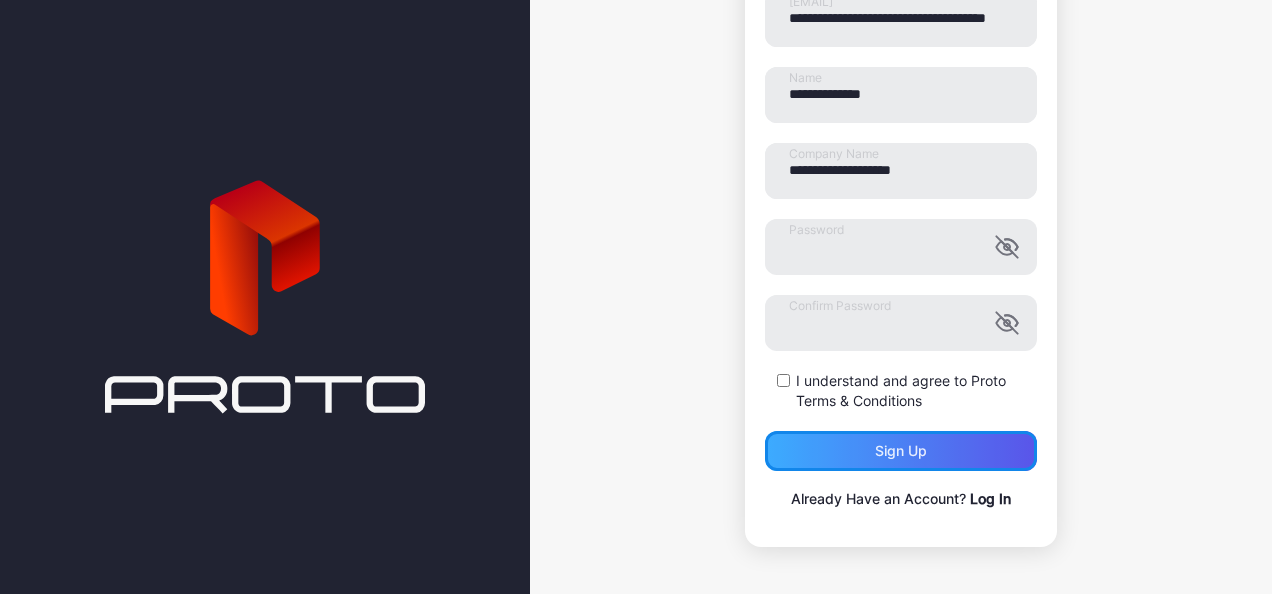 click on "Sign up" at bounding box center (901, 451) 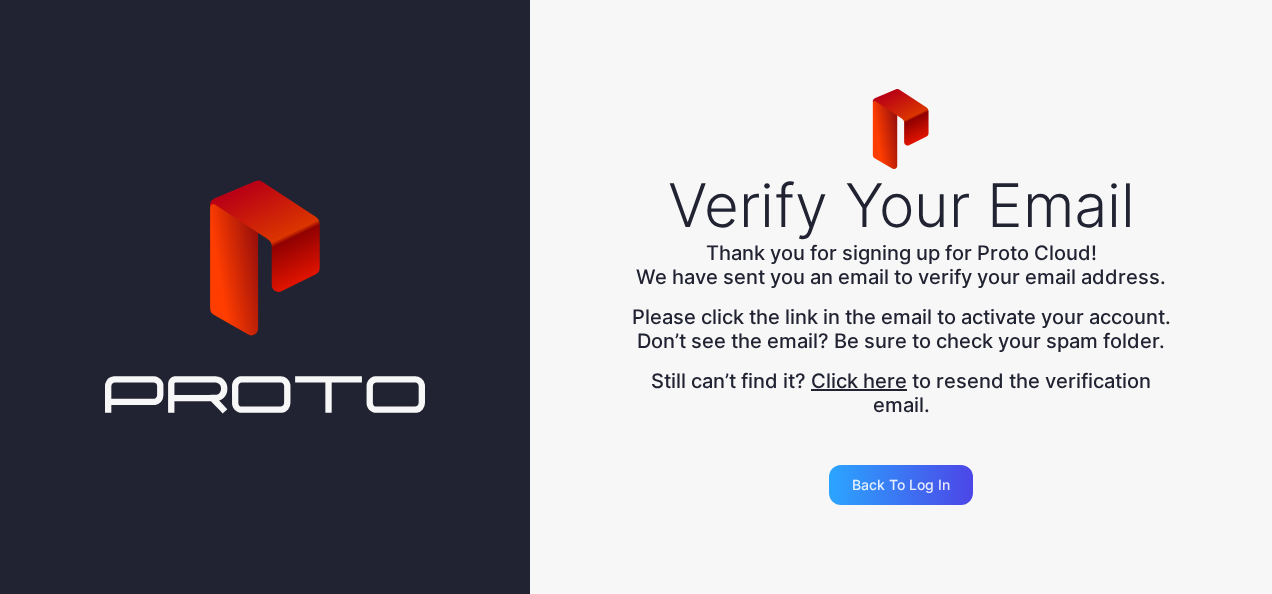 scroll, scrollTop: 0, scrollLeft: 0, axis: both 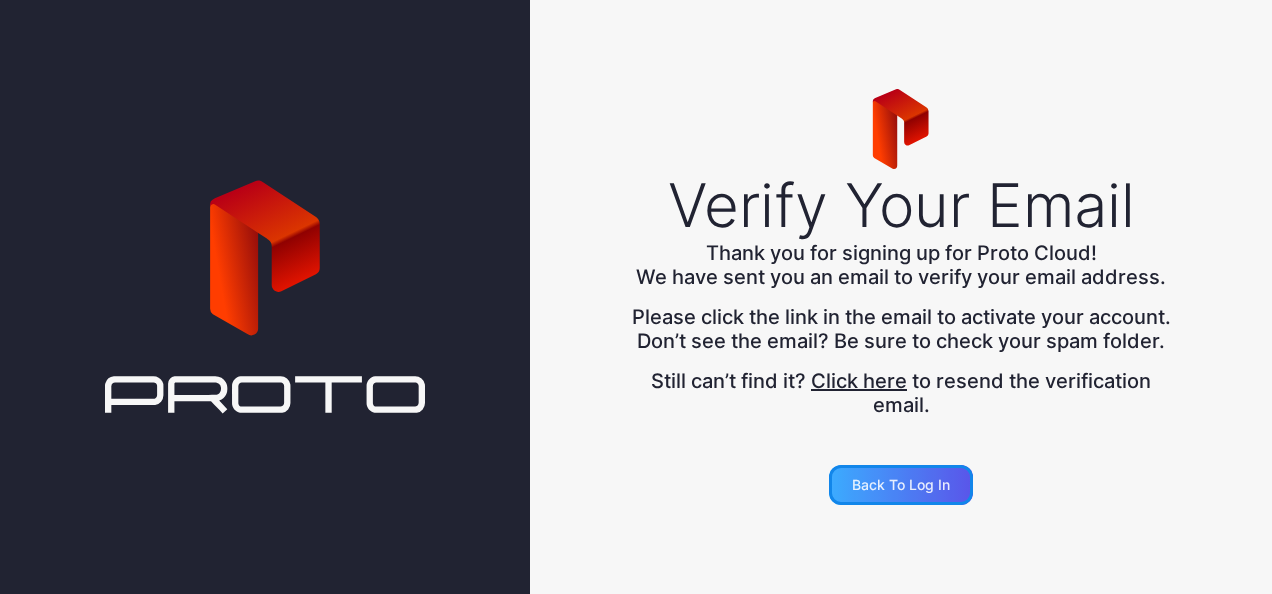 click on "Back to Log in" at bounding box center (901, 485) 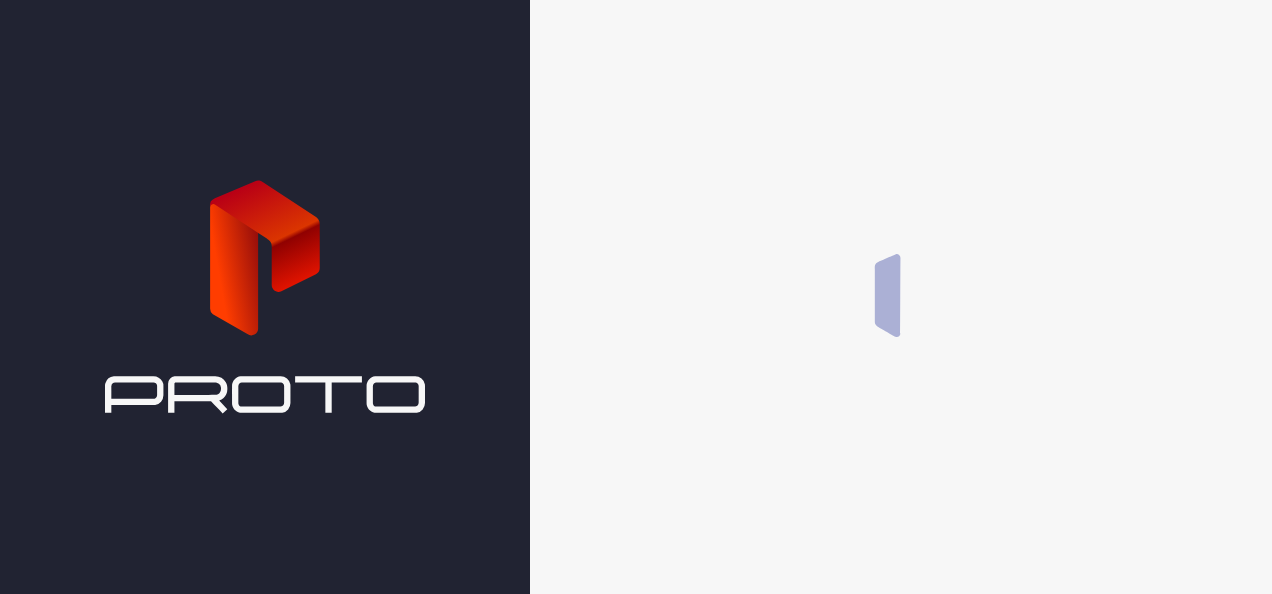 scroll, scrollTop: 0, scrollLeft: 0, axis: both 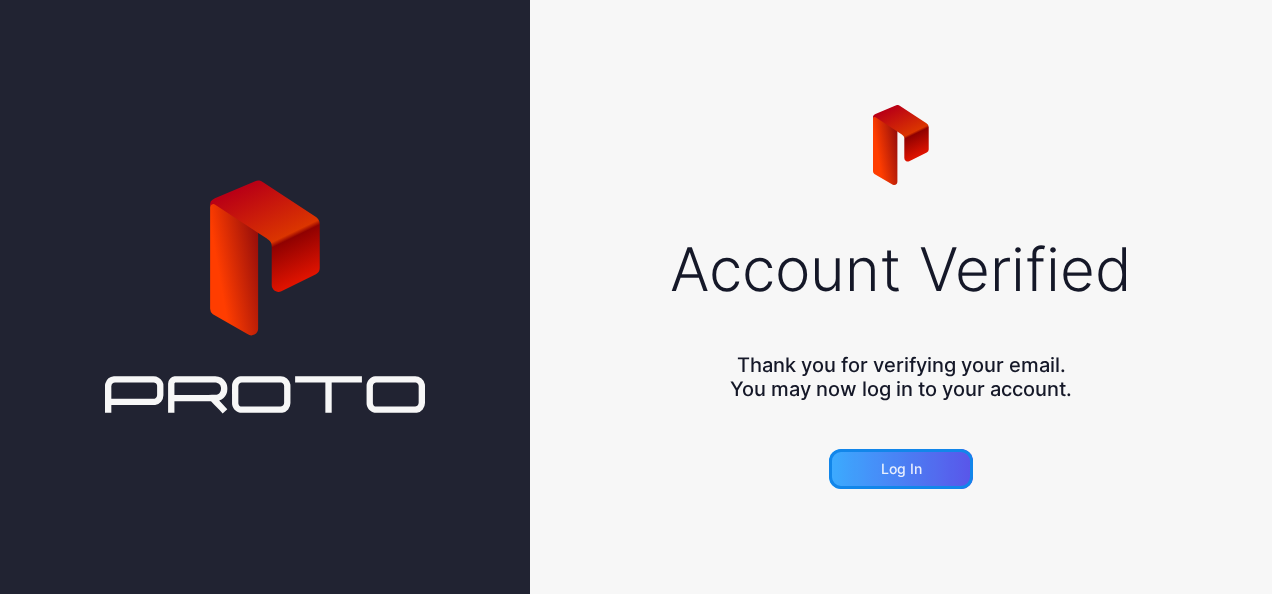 click on "Log in" at bounding box center [901, 469] 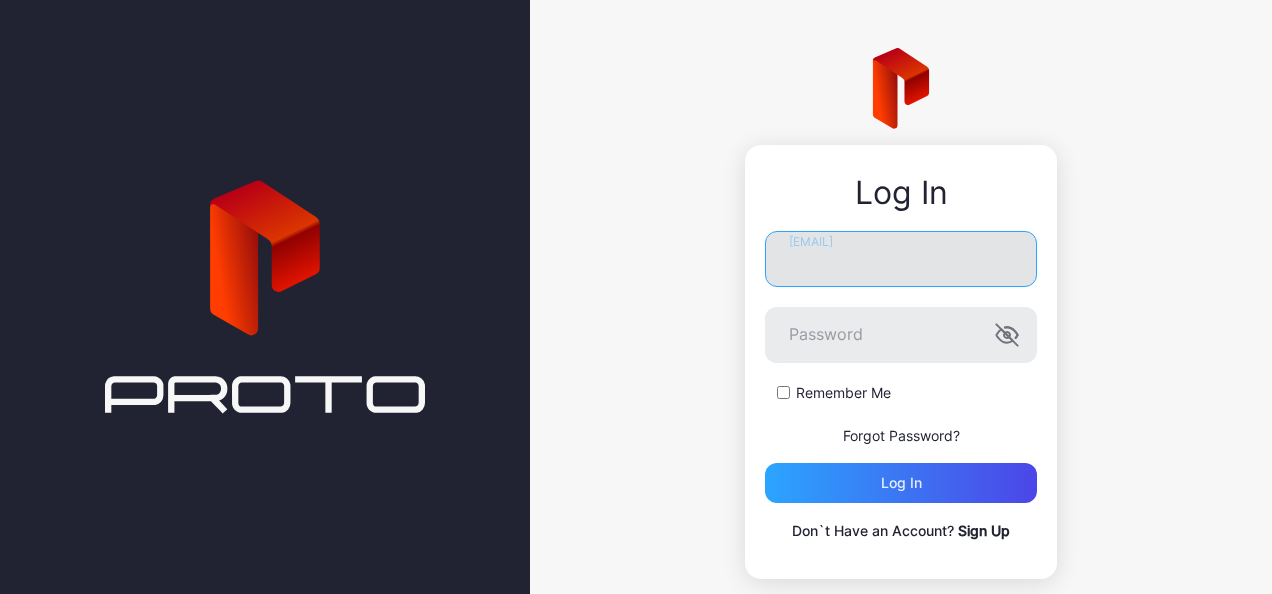 click on "[EMAIL]" at bounding box center (901, 259) 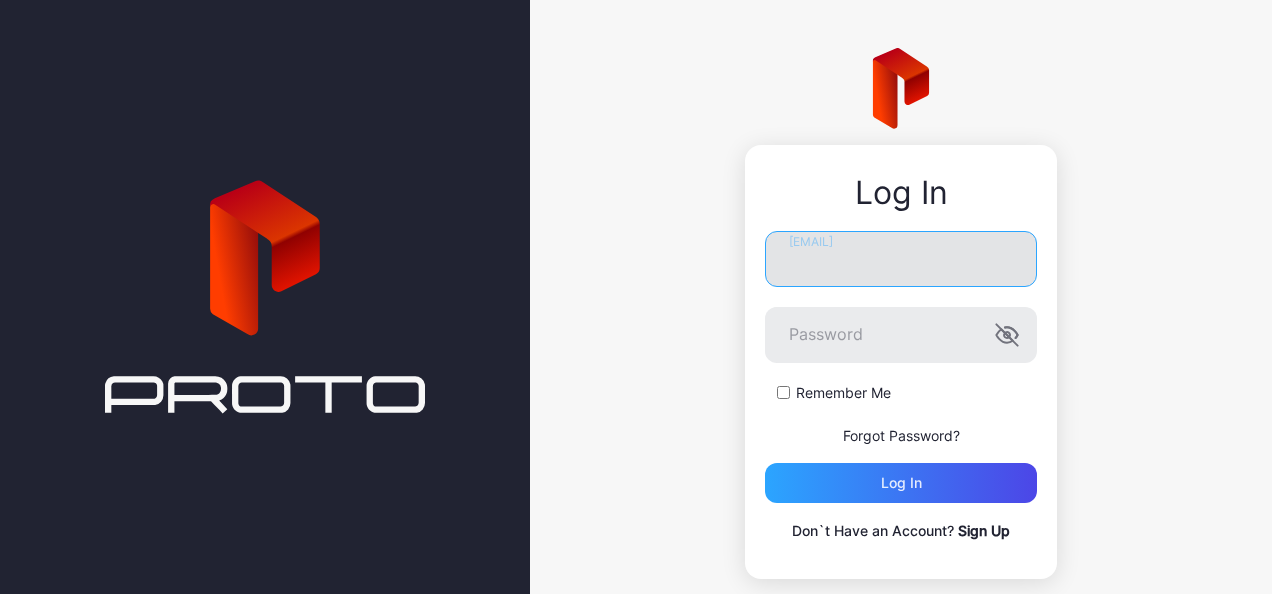 type on "**********" 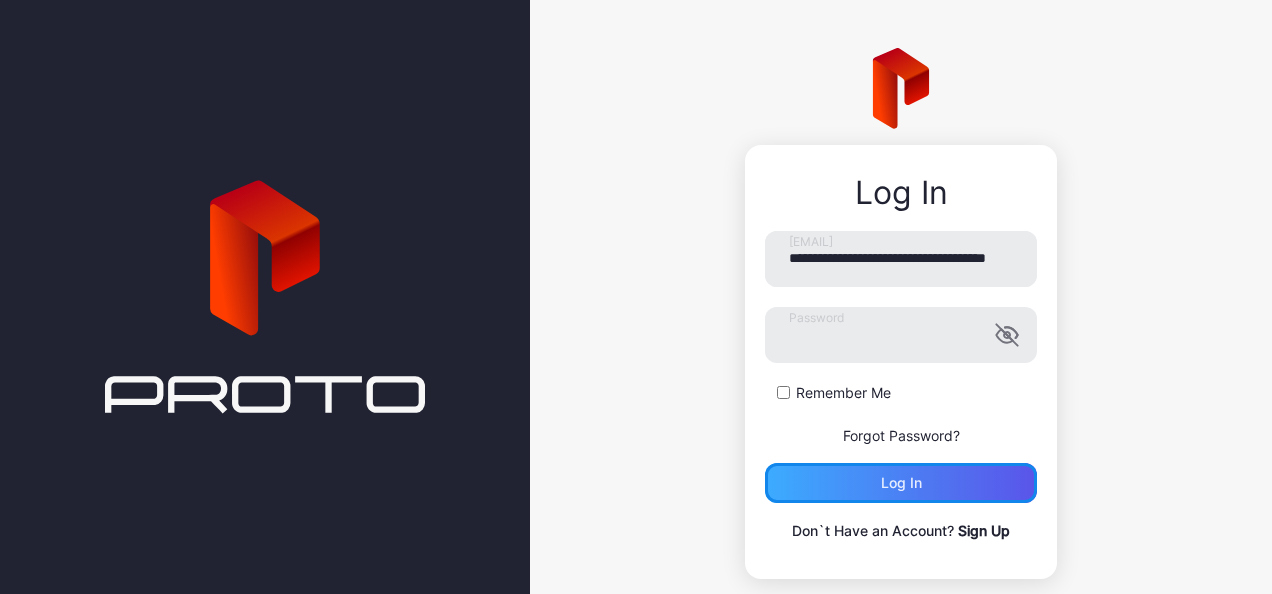 click on "Log in" at bounding box center [901, 483] 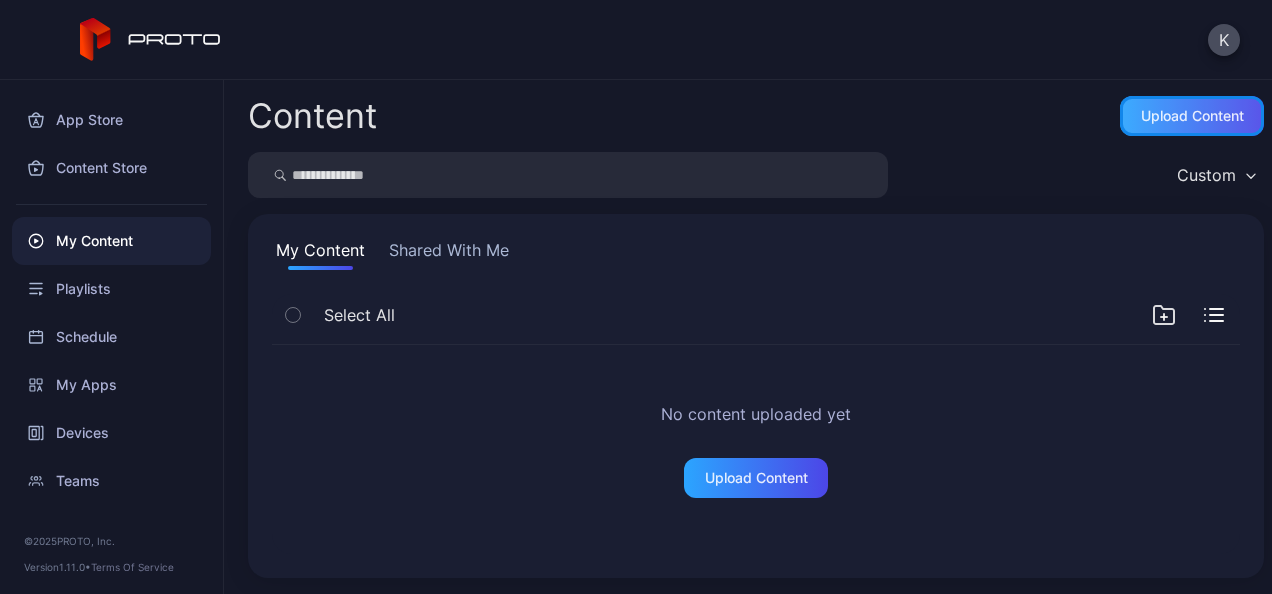 click on "Upload Content" at bounding box center [1192, 116] 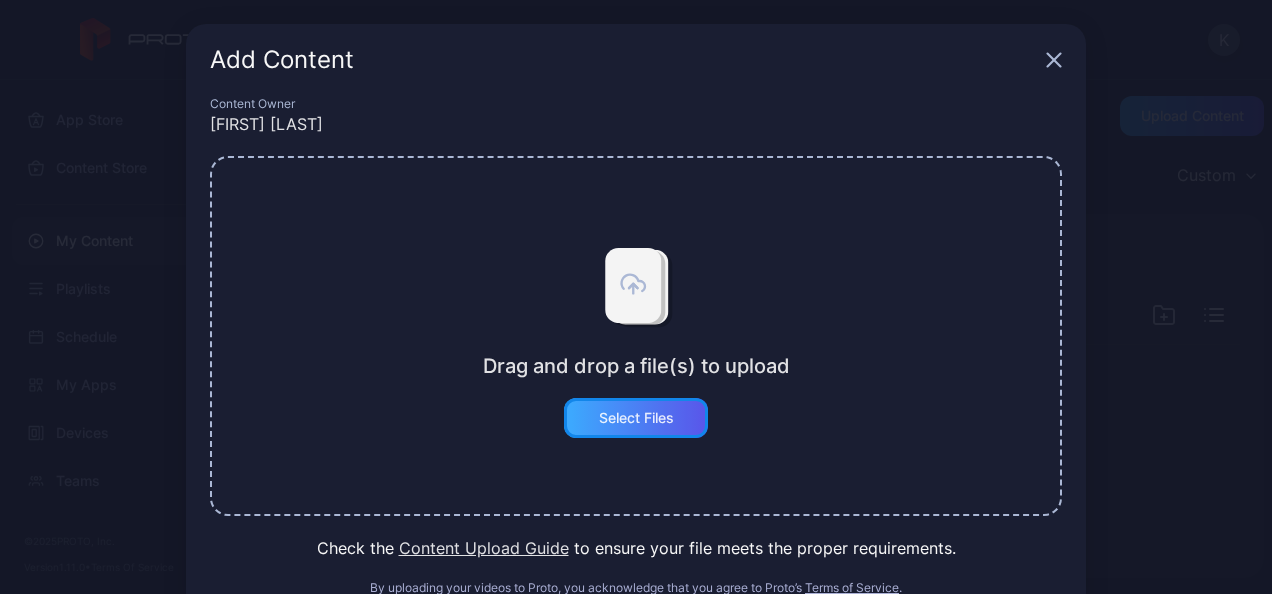 click on "Select Files" at bounding box center [636, 418] 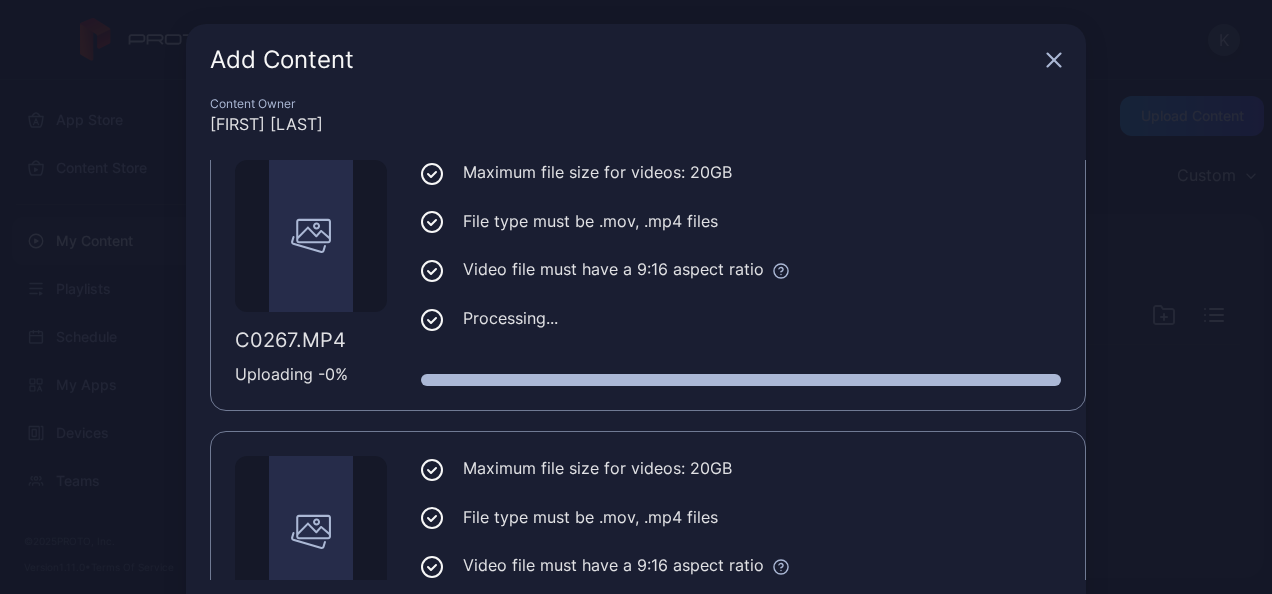 scroll, scrollTop: 326, scrollLeft: 0, axis: vertical 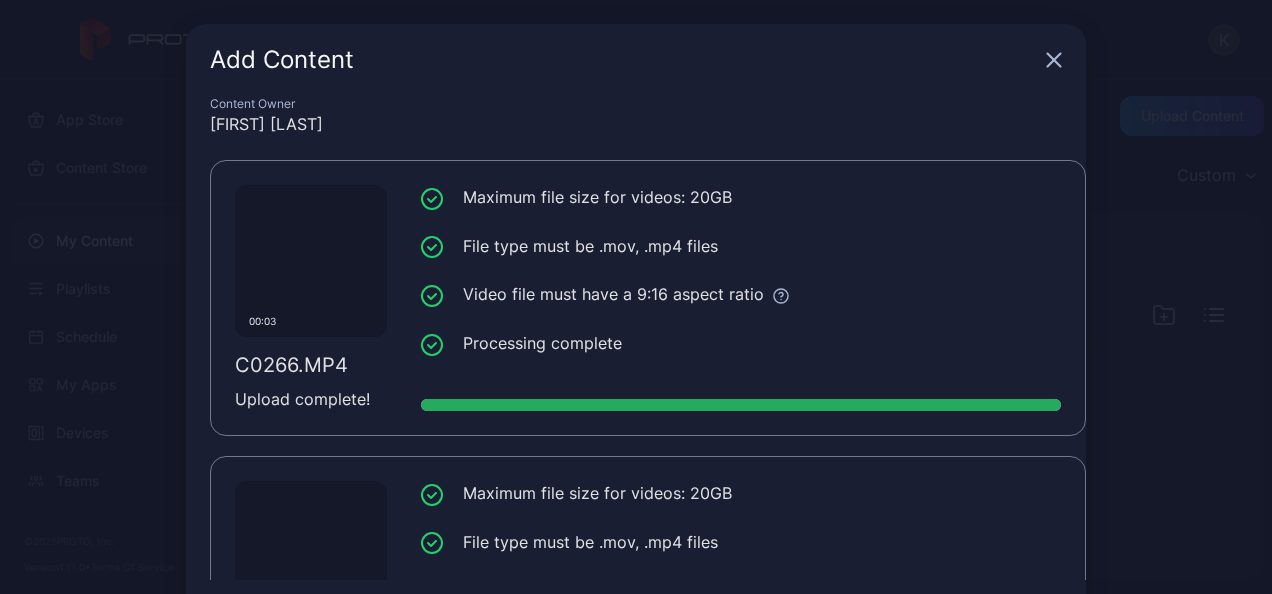 click at bounding box center (1054, 60) 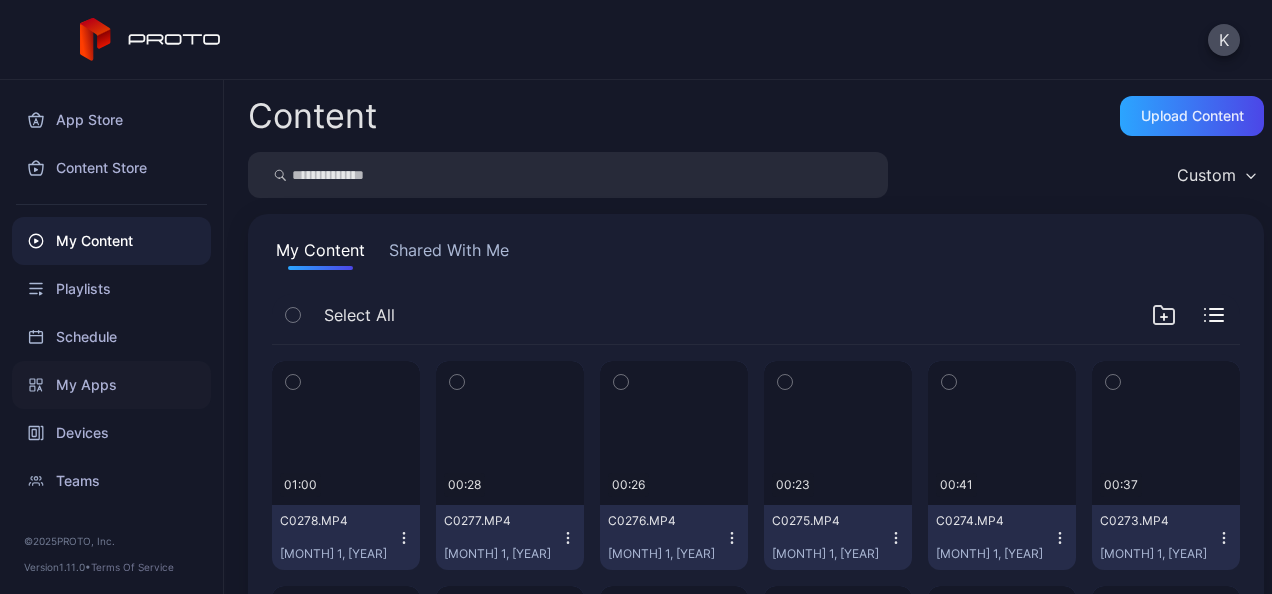scroll, scrollTop: 2, scrollLeft: 0, axis: vertical 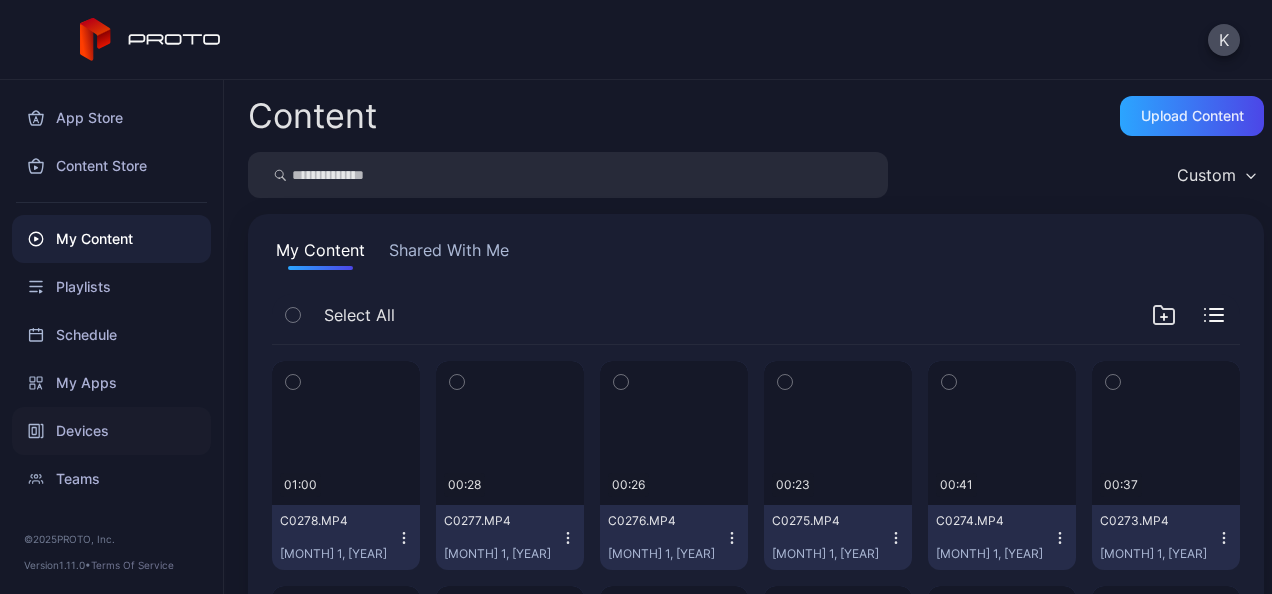 click on "Devices" at bounding box center (111, 431) 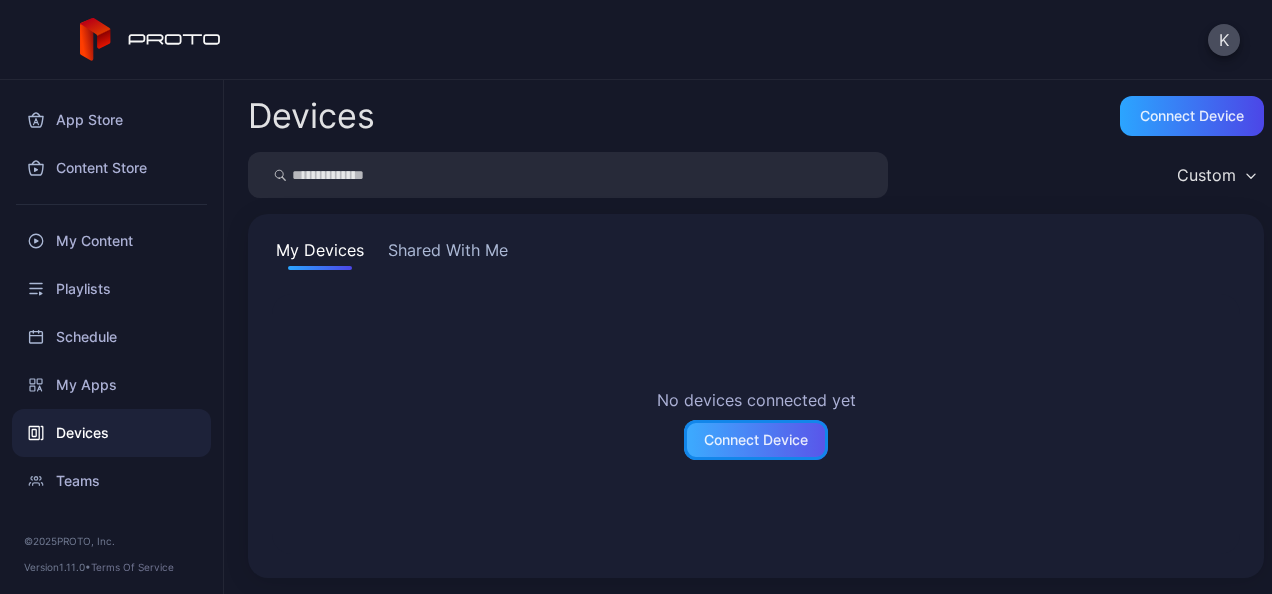 click on "Connect Device" at bounding box center [756, 440] 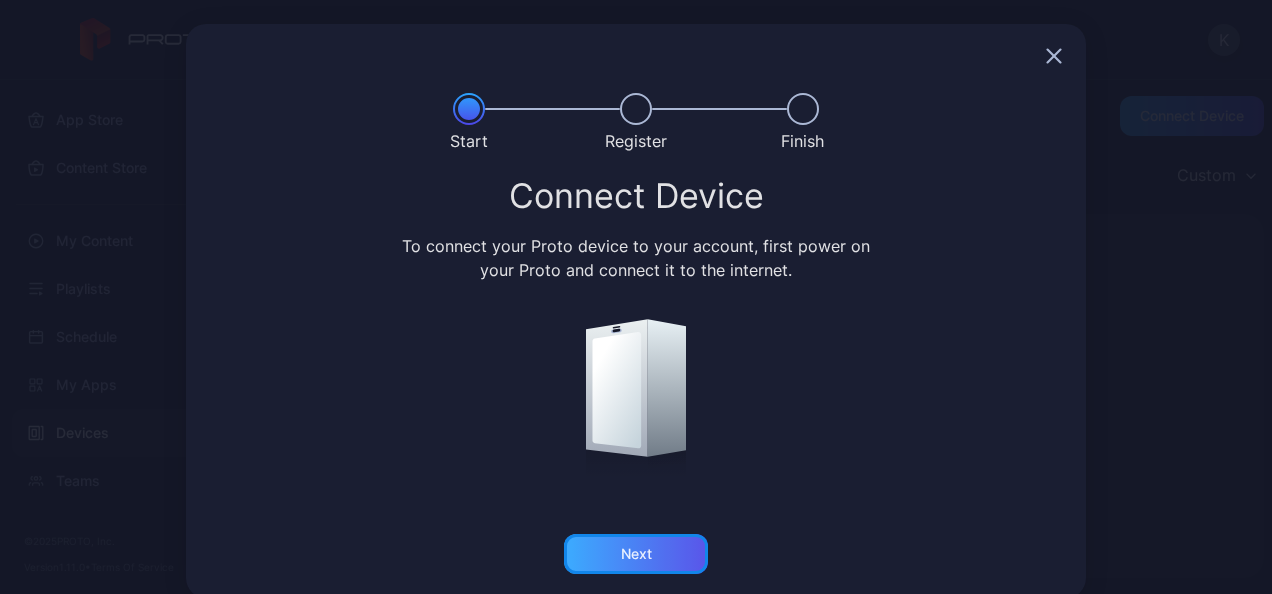 click on "Next" at bounding box center [636, 554] 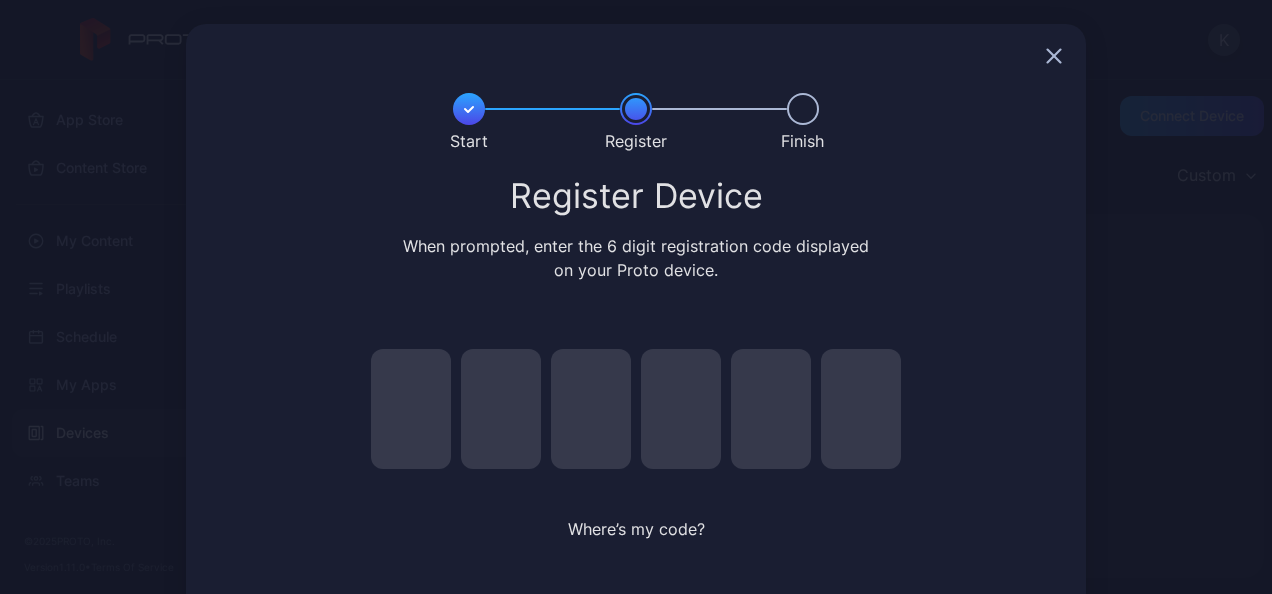 click at bounding box center (411, 409) 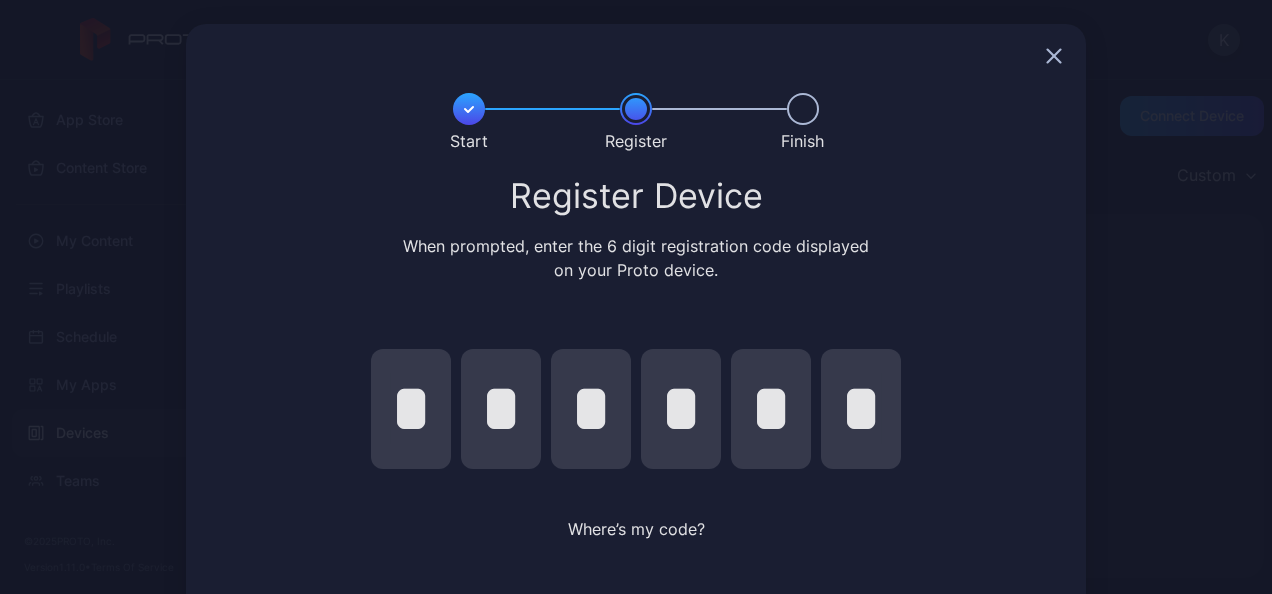 click on "Register Device When prompted, enter the 6 digit registration code displayed on your Proto device. * * * * * * Where’s my code?" at bounding box center [636, 382] 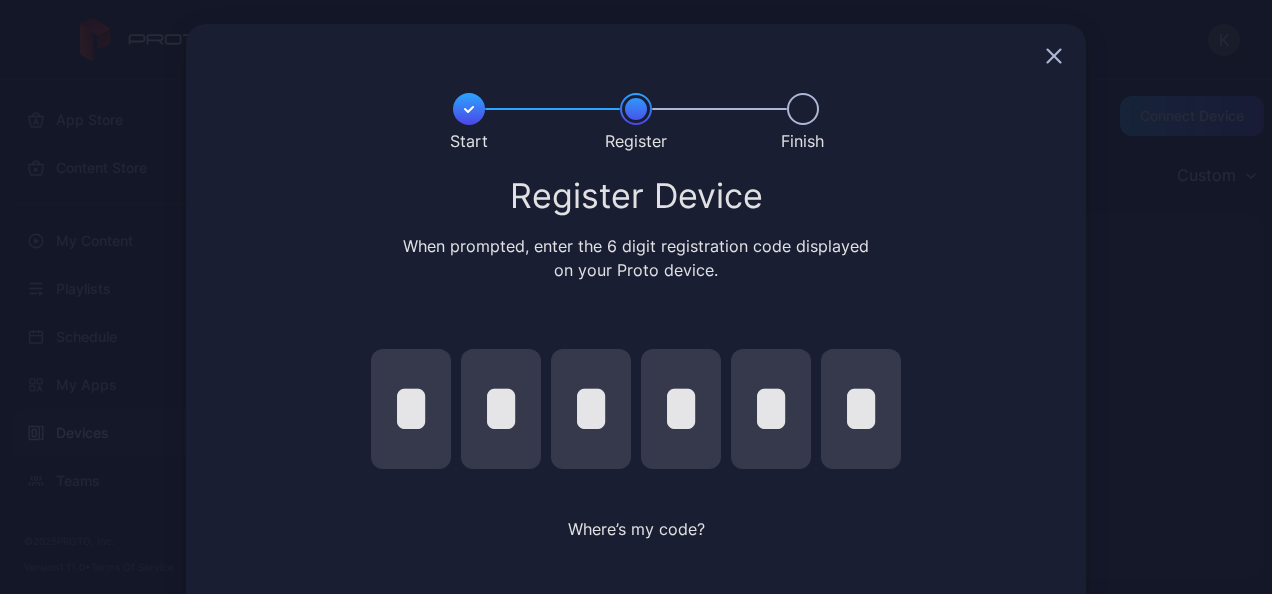 scroll, scrollTop: 104, scrollLeft: 0, axis: vertical 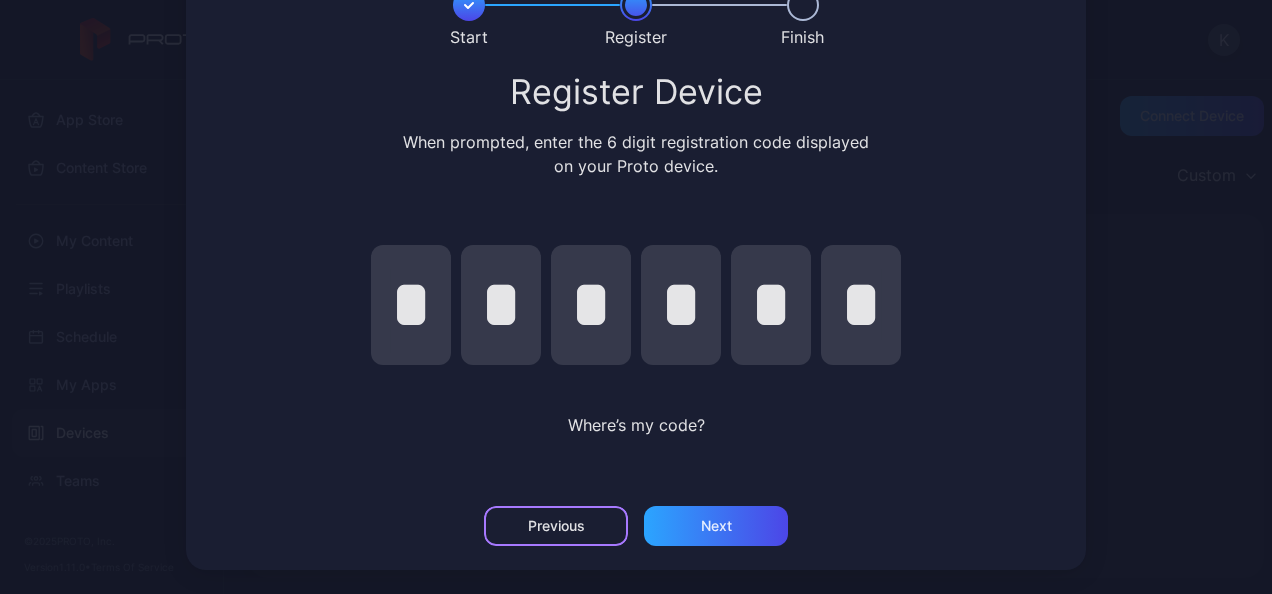 click on "Previous" at bounding box center (556, 526) 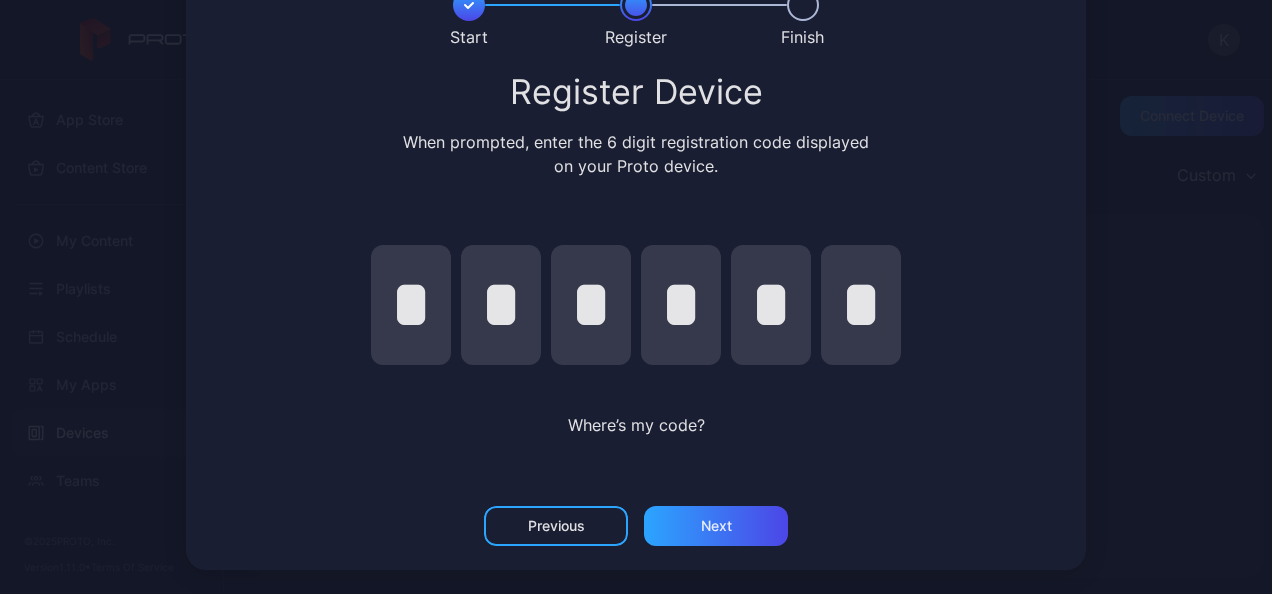scroll, scrollTop: 27, scrollLeft: 0, axis: vertical 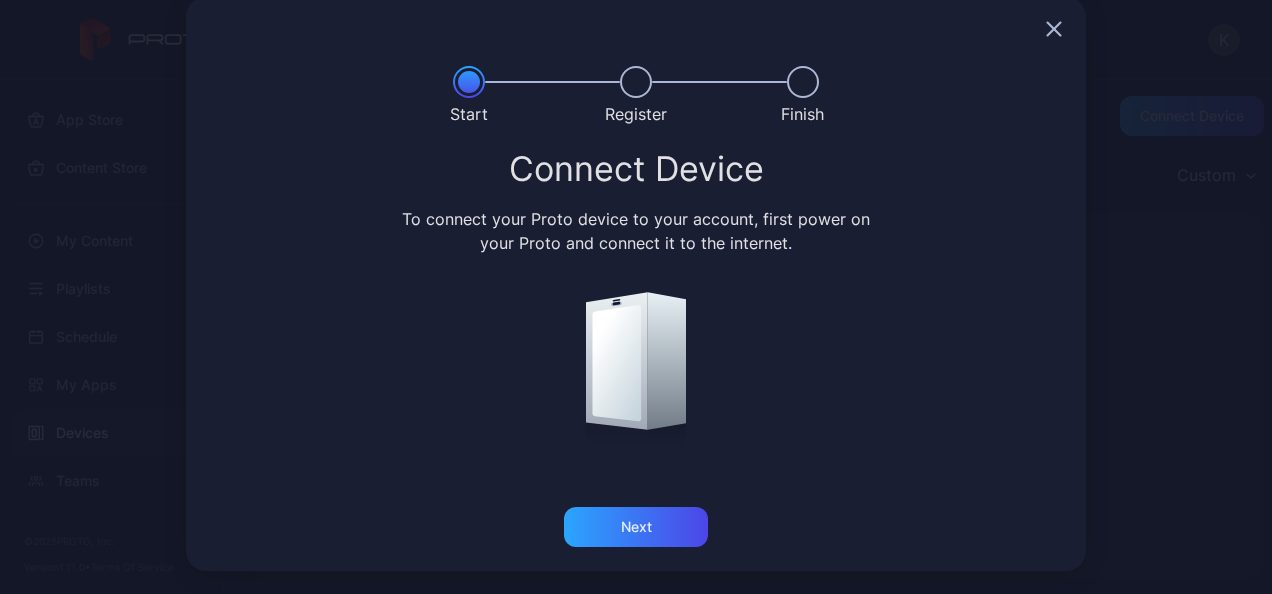 click at bounding box center (1054, 29) 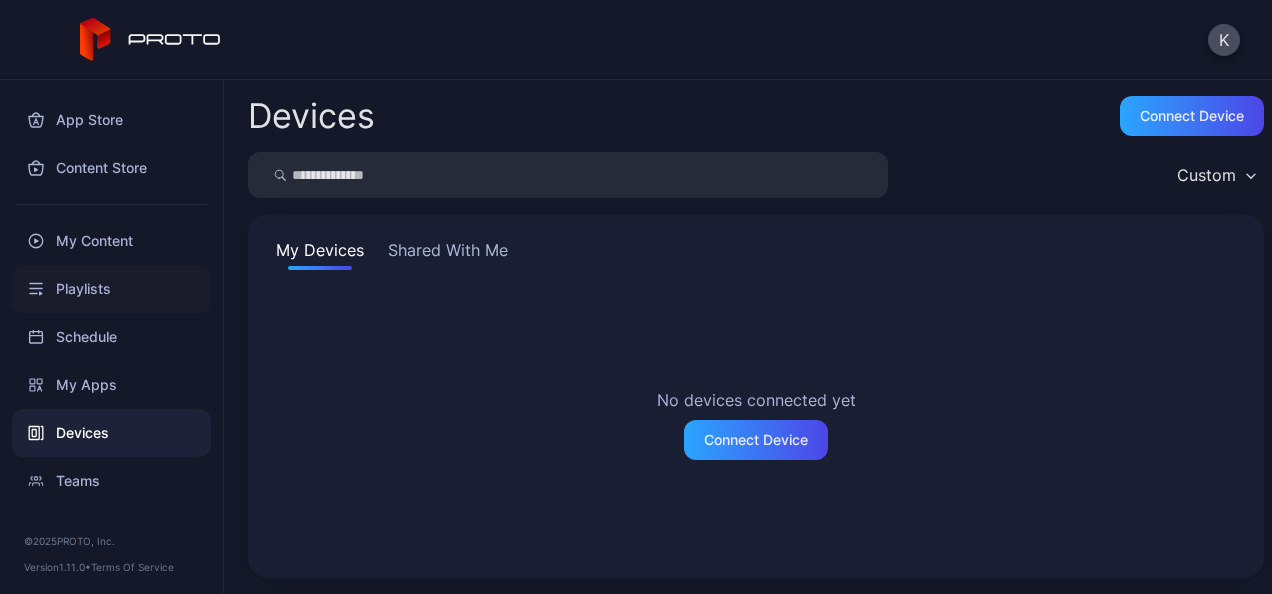 scroll, scrollTop: 2, scrollLeft: 0, axis: vertical 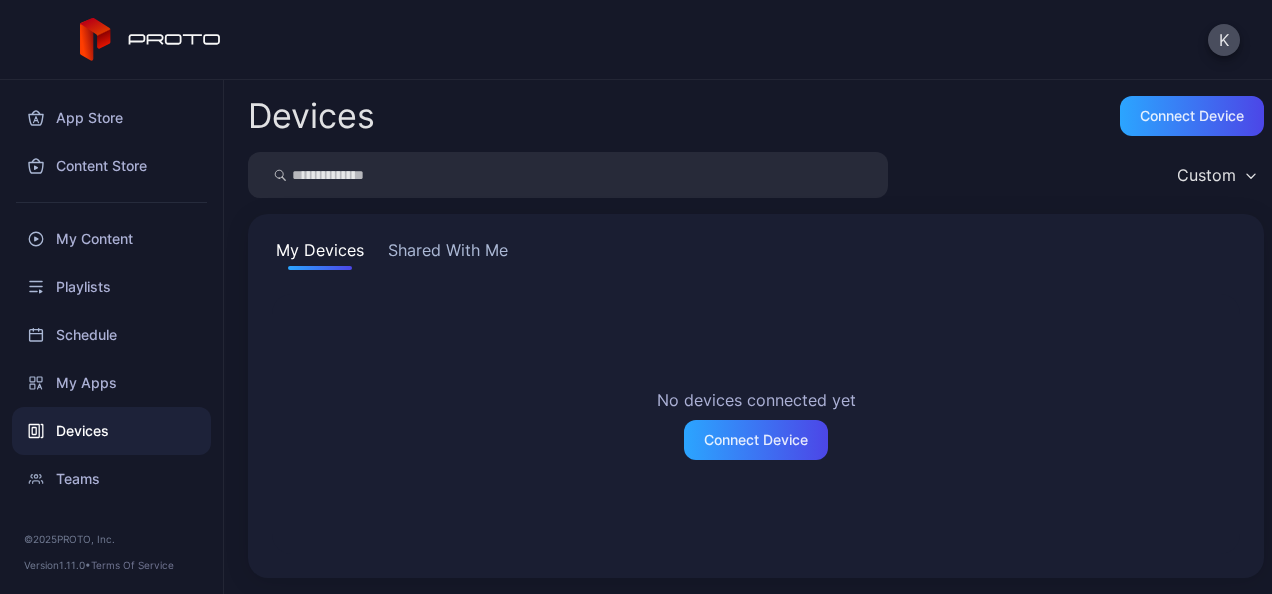 click on "Custom" at bounding box center (1206, 175) 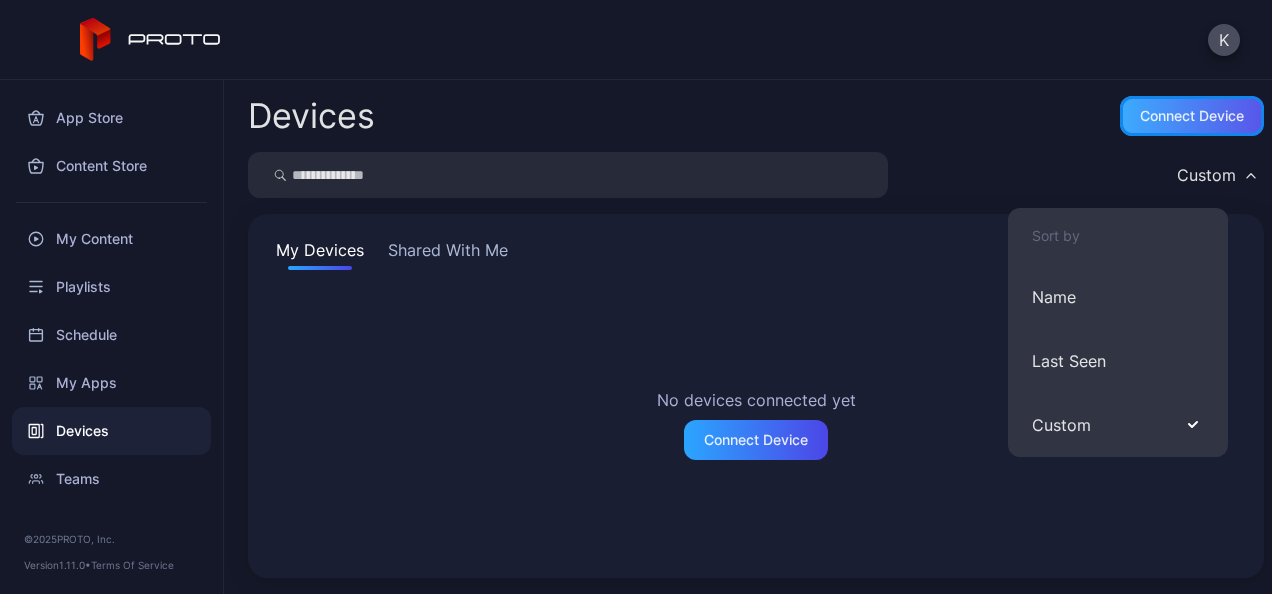 click on "Connect device" at bounding box center [1192, 116] 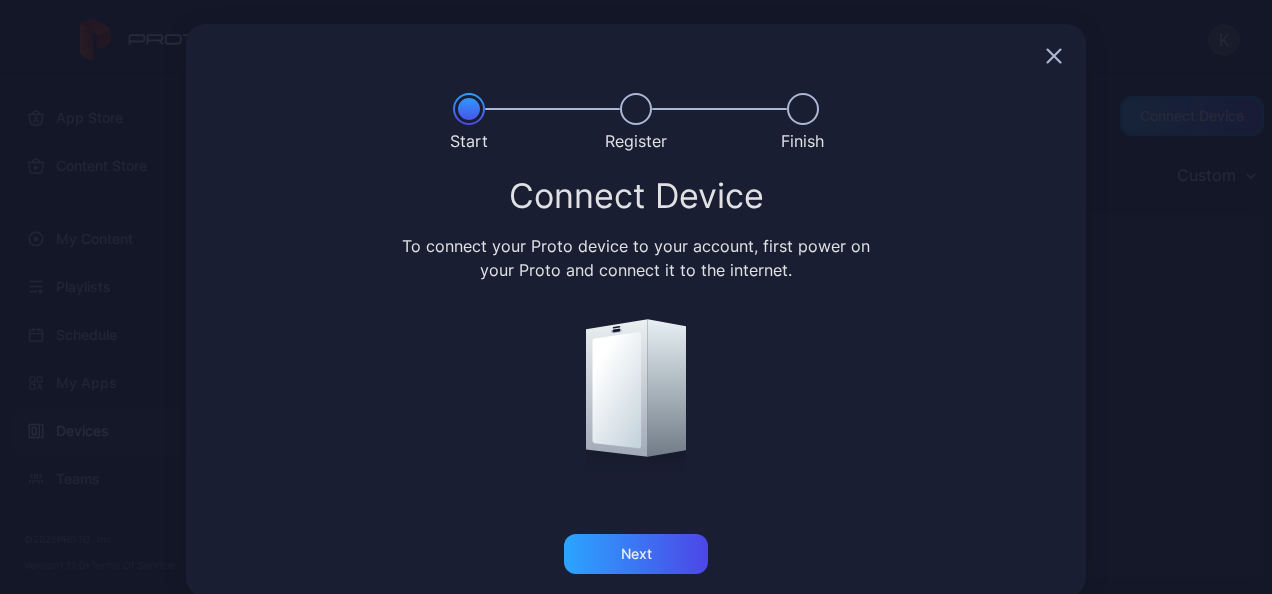 scroll, scrollTop: 27, scrollLeft: 0, axis: vertical 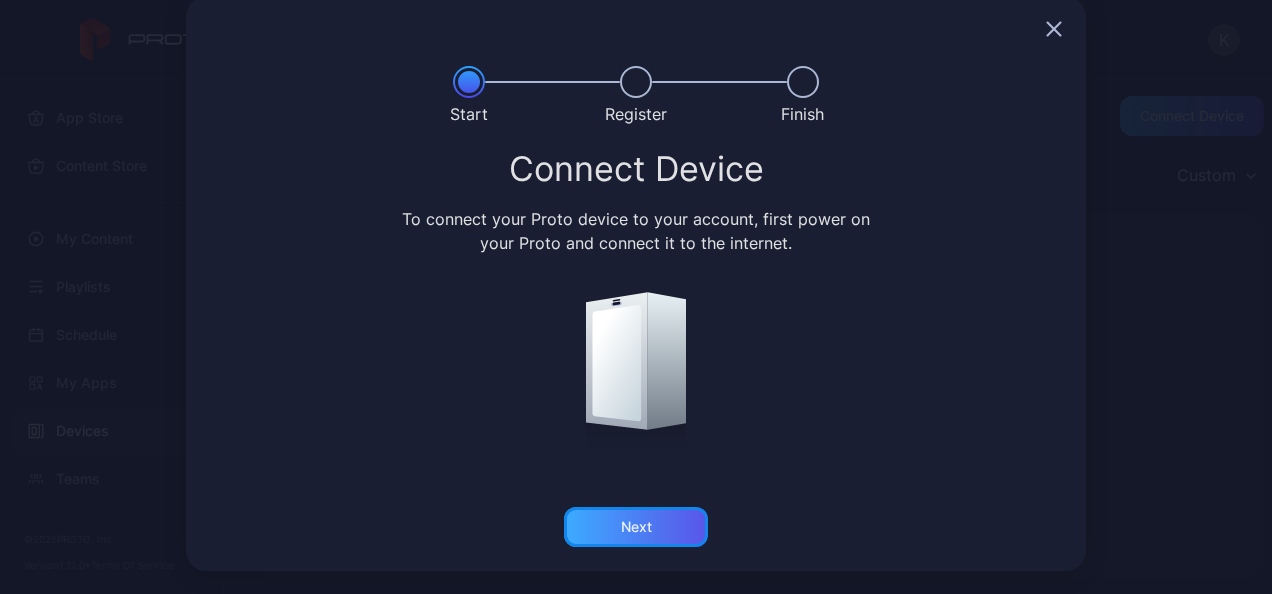 click on "Next" at bounding box center [636, 527] 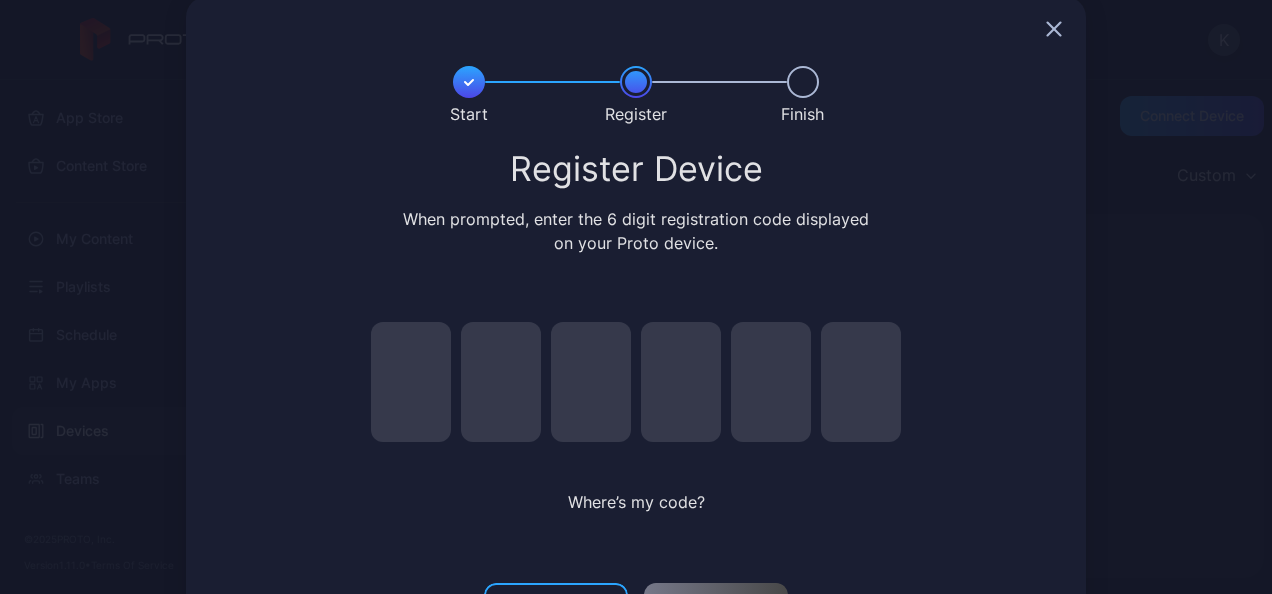 scroll, scrollTop: 104, scrollLeft: 0, axis: vertical 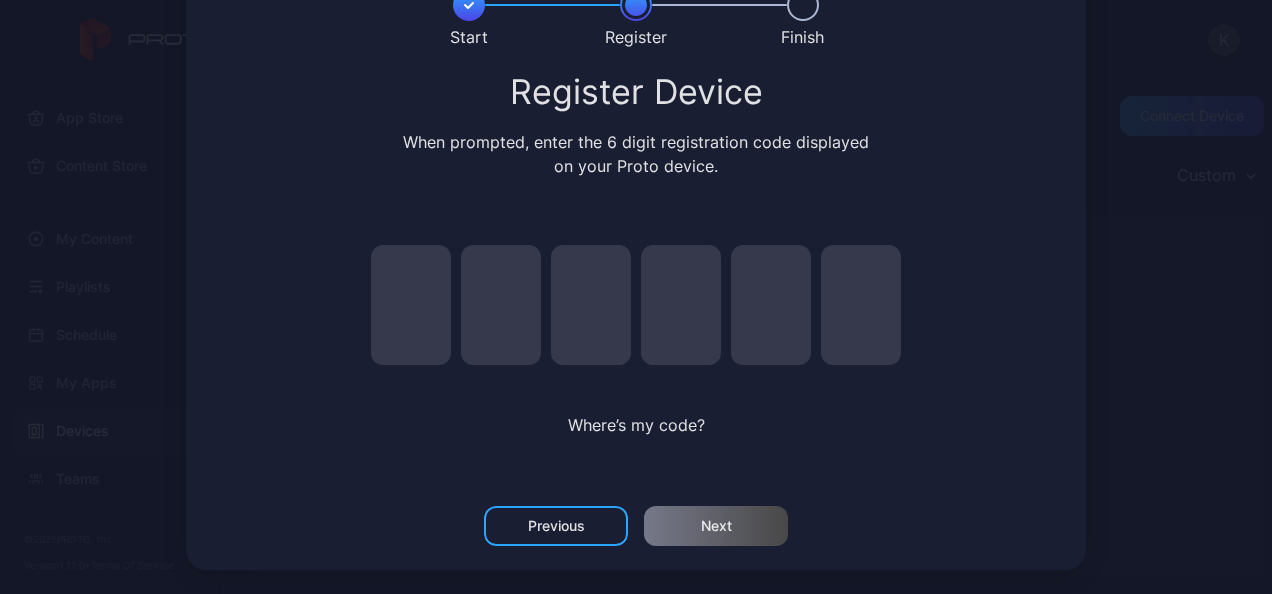 click at bounding box center [411, 305] 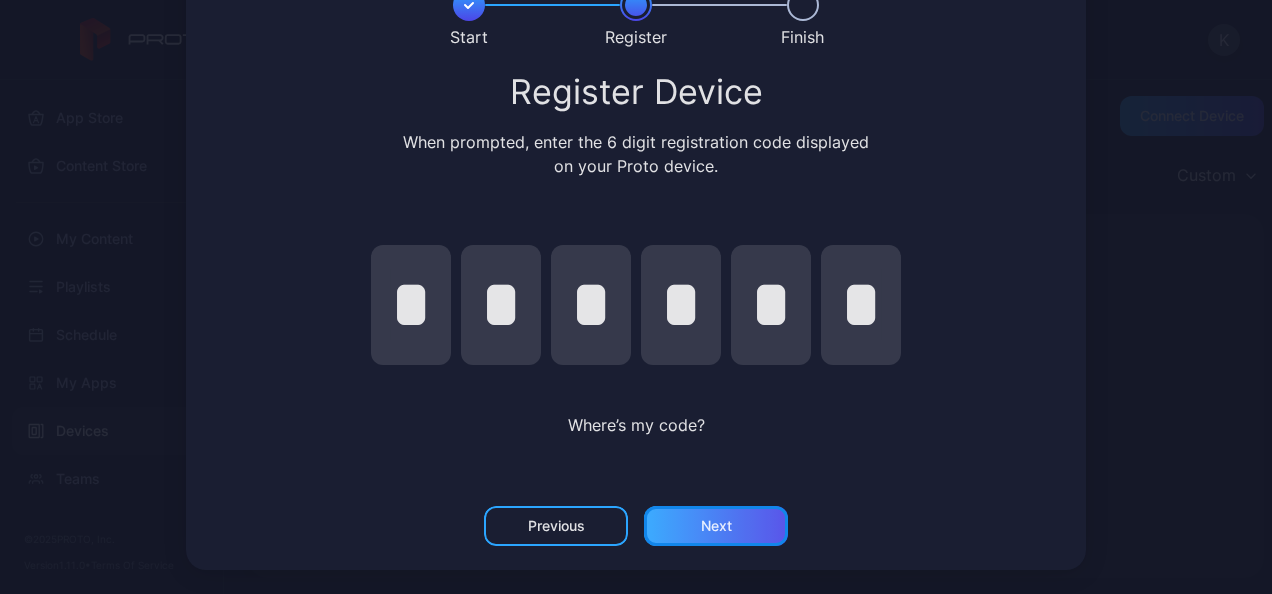 click on "Next" at bounding box center (556, 526) 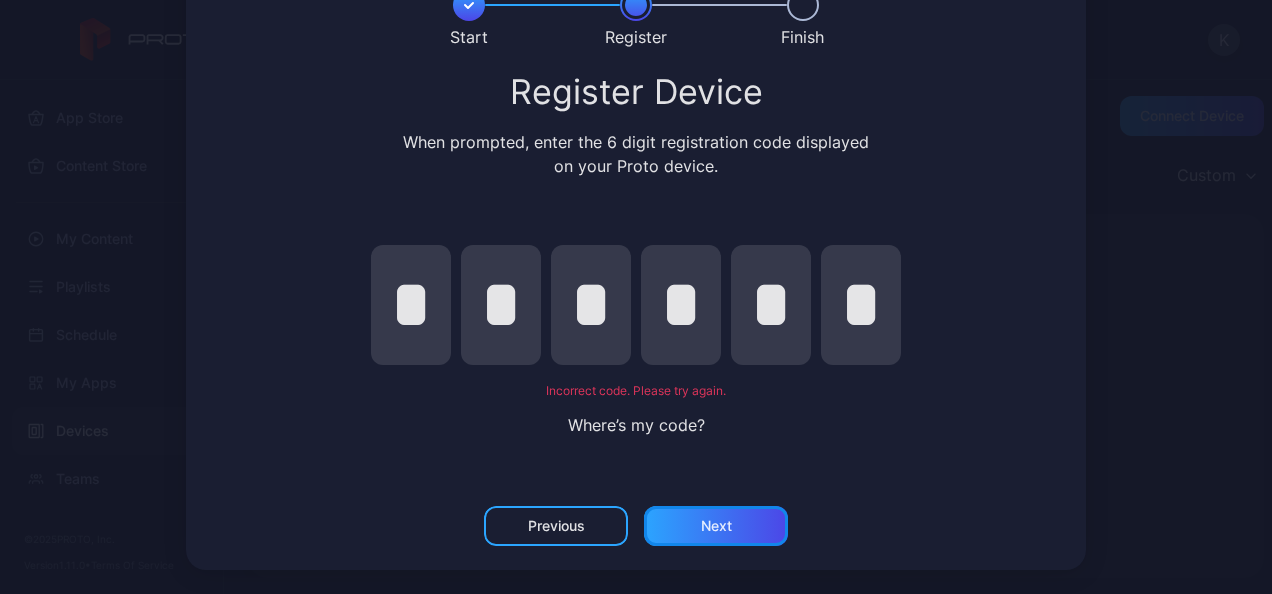 scroll, scrollTop: 0, scrollLeft: 0, axis: both 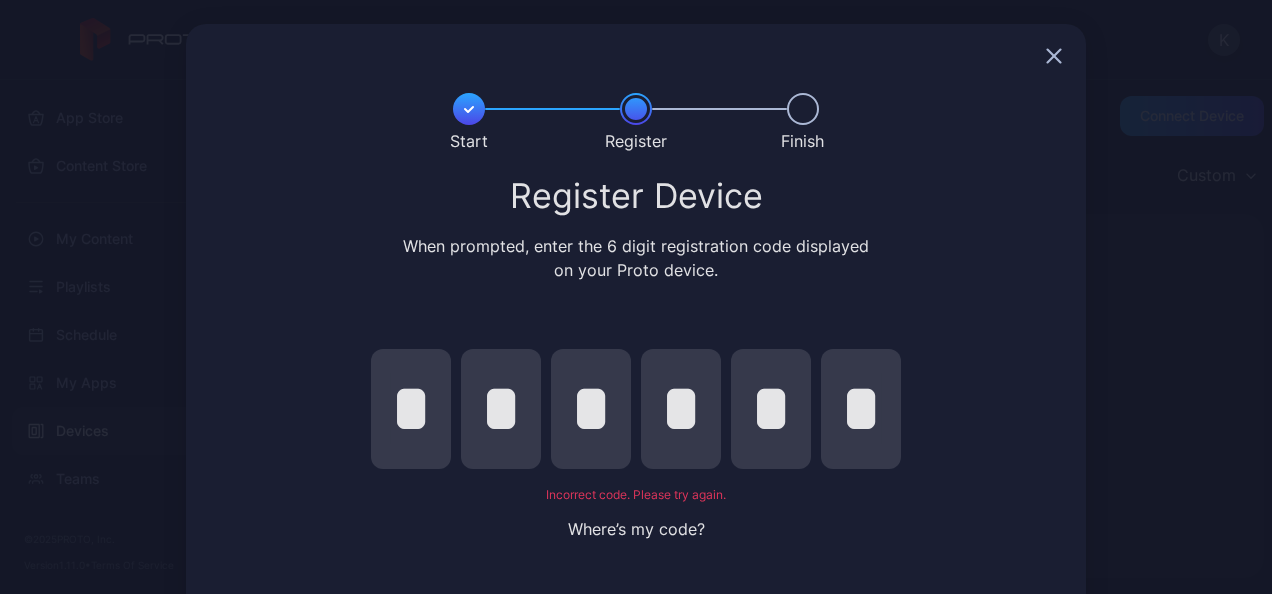 click at bounding box center (1054, 56) 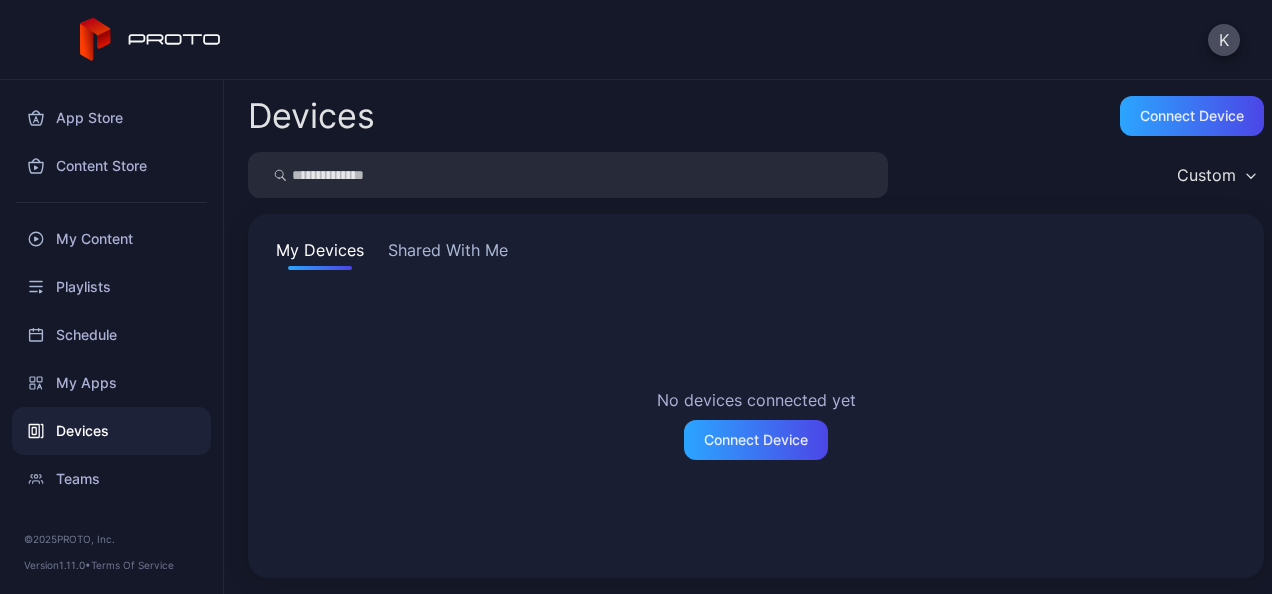 click on "Shared With Me" at bounding box center (448, 254) 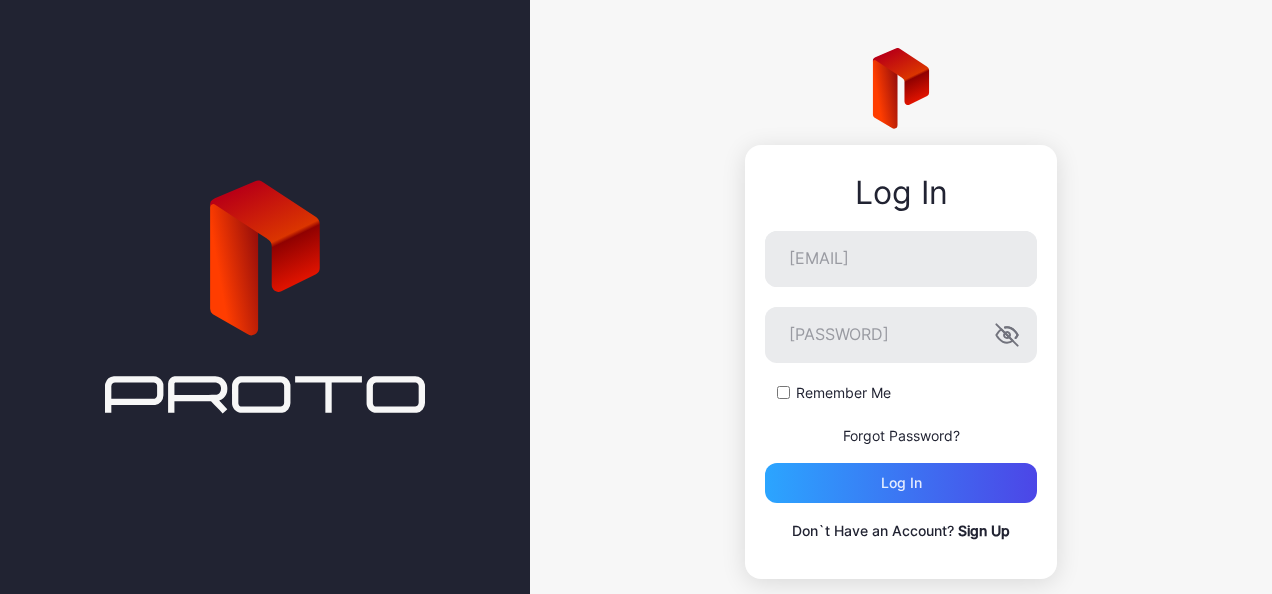 scroll, scrollTop: 0, scrollLeft: 0, axis: both 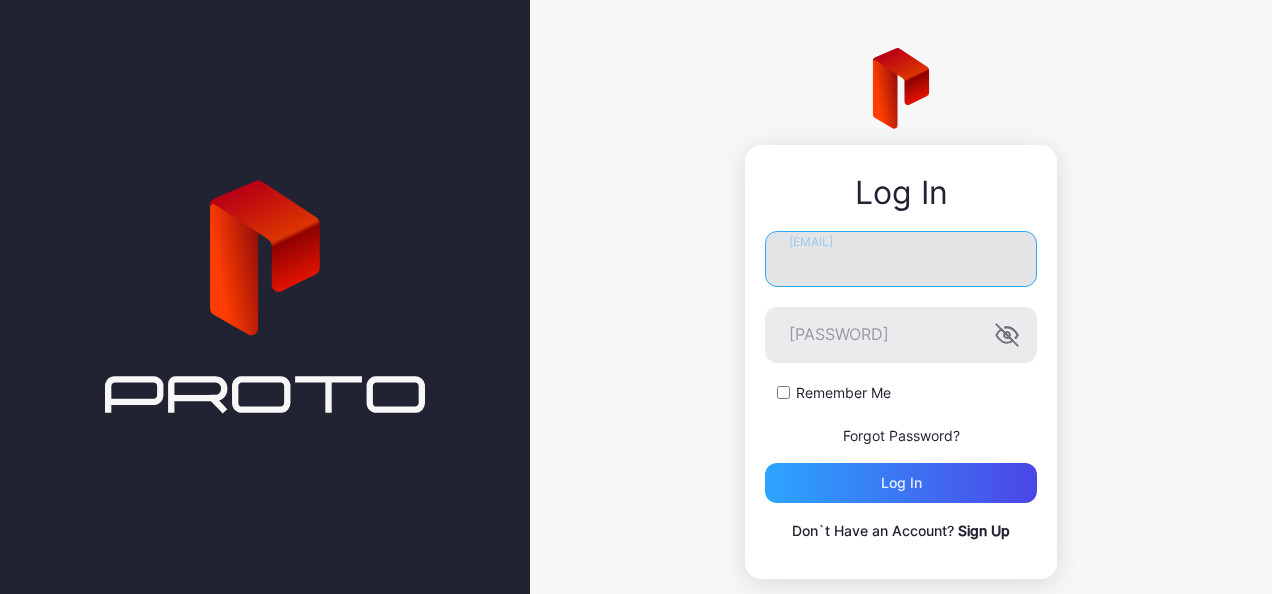 click on "[EMAIL]" at bounding box center (901, 259) 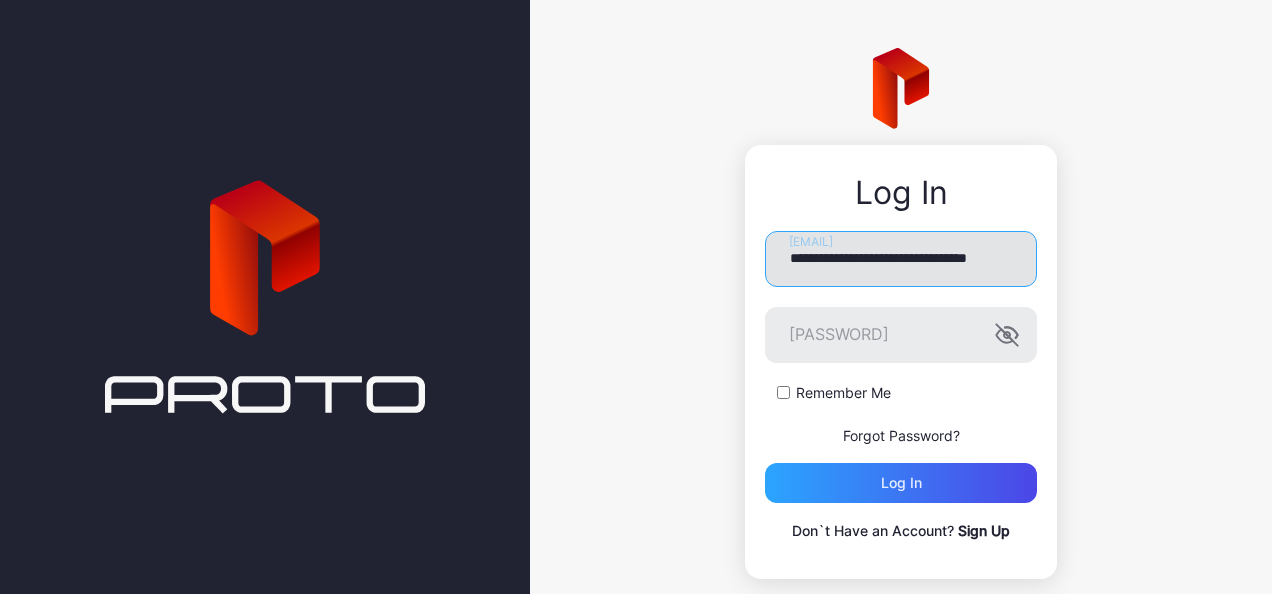 scroll, scrollTop: 0, scrollLeft: 37, axis: horizontal 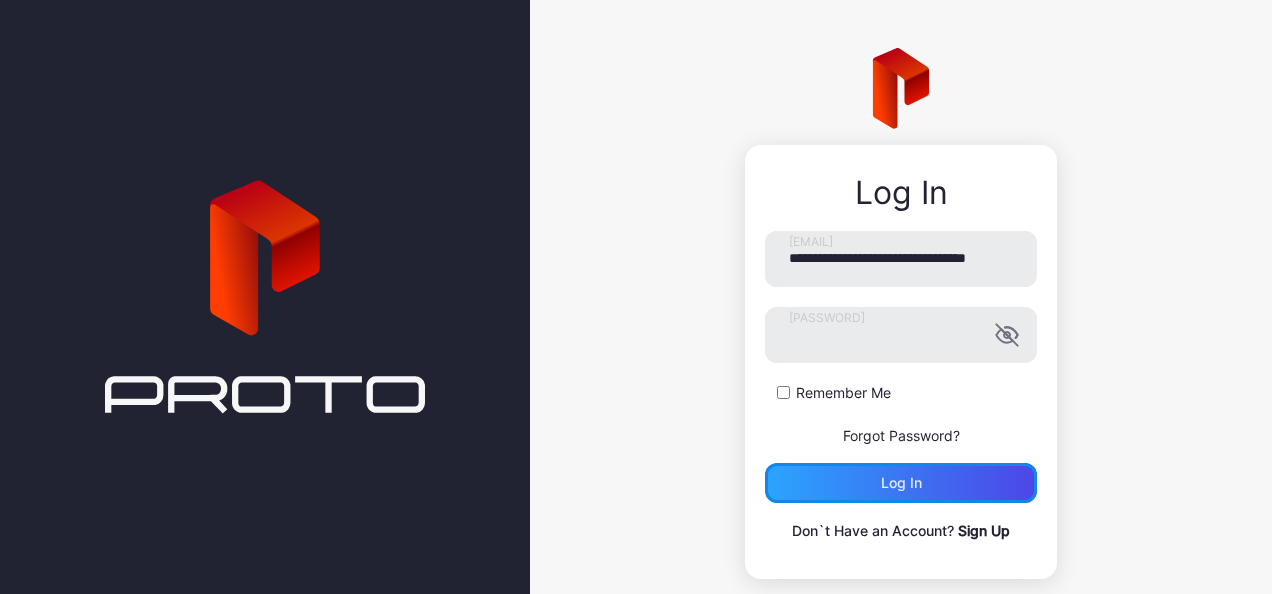click on "**********" at bounding box center (901, 367) 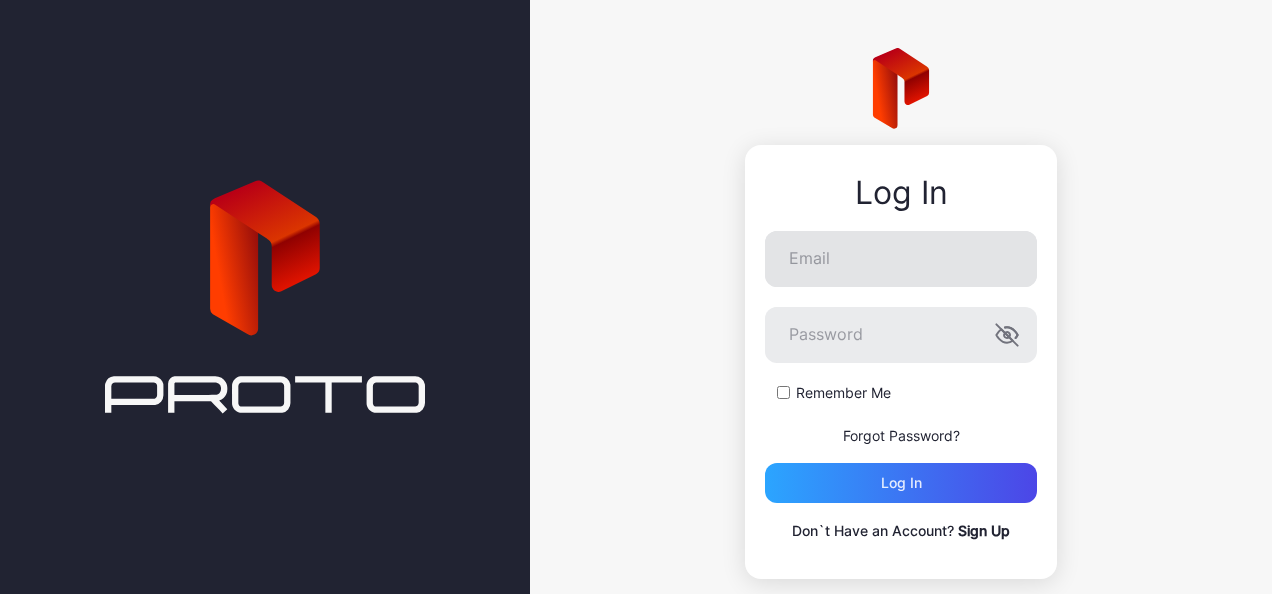 scroll, scrollTop: 0, scrollLeft: 0, axis: both 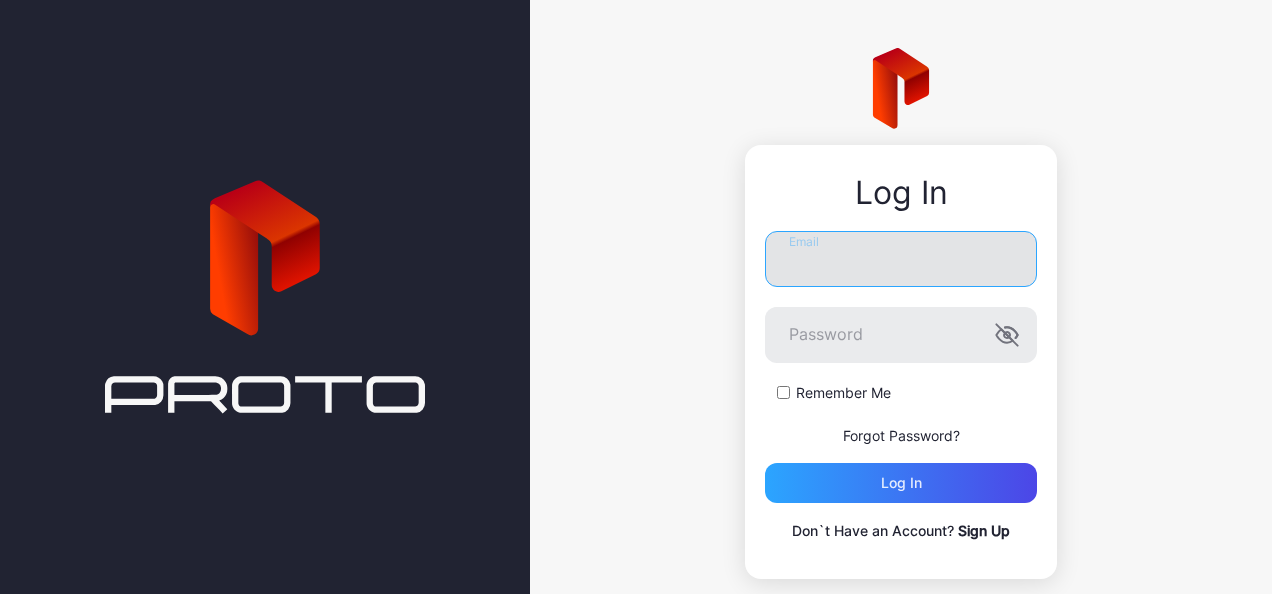 click on "[EMAIL]" at bounding box center (901, 259) 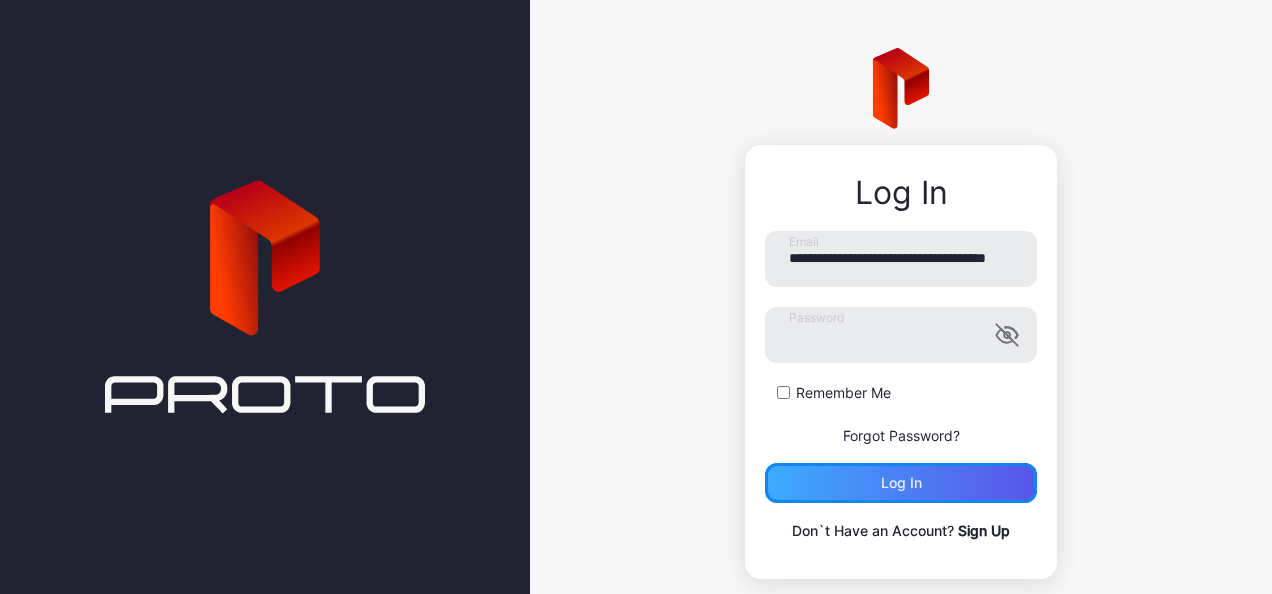 click on "Log in" at bounding box center (901, 483) 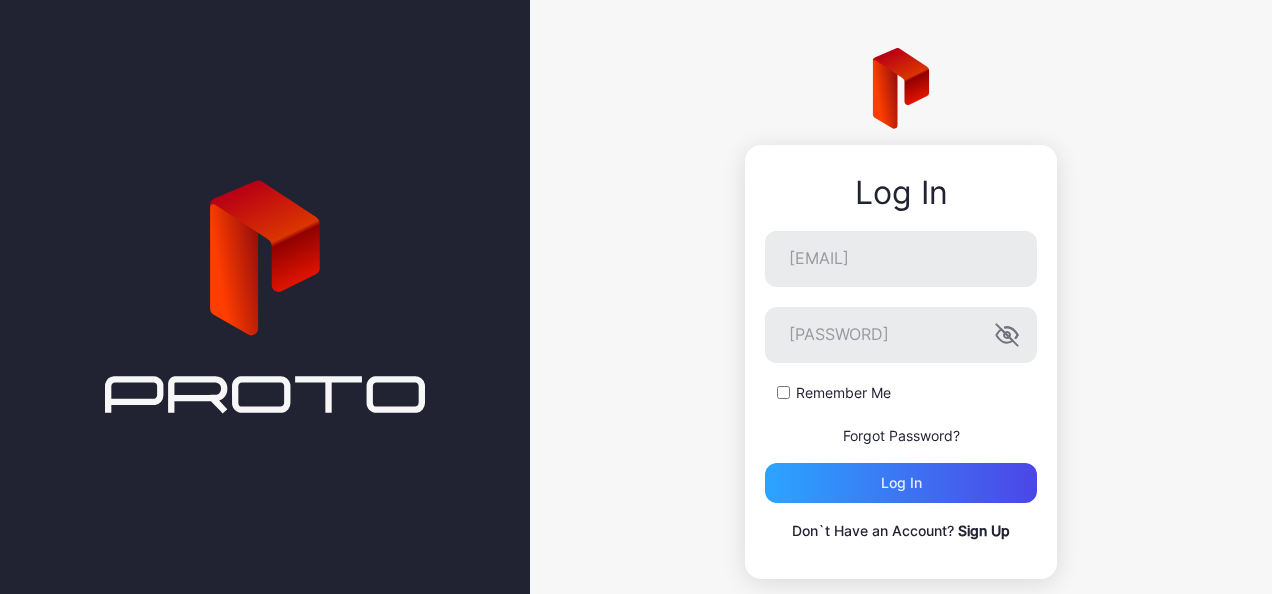 scroll, scrollTop: 0, scrollLeft: 0, axis: both 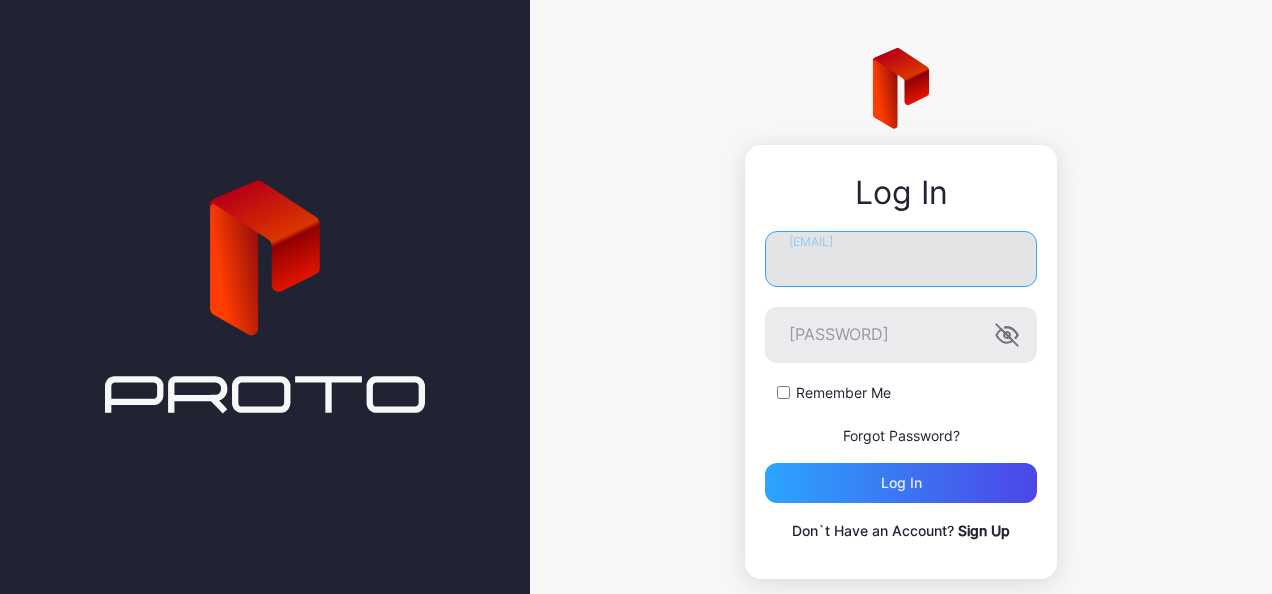 click on "[EMAIL]" at bounding box center (901, 259) 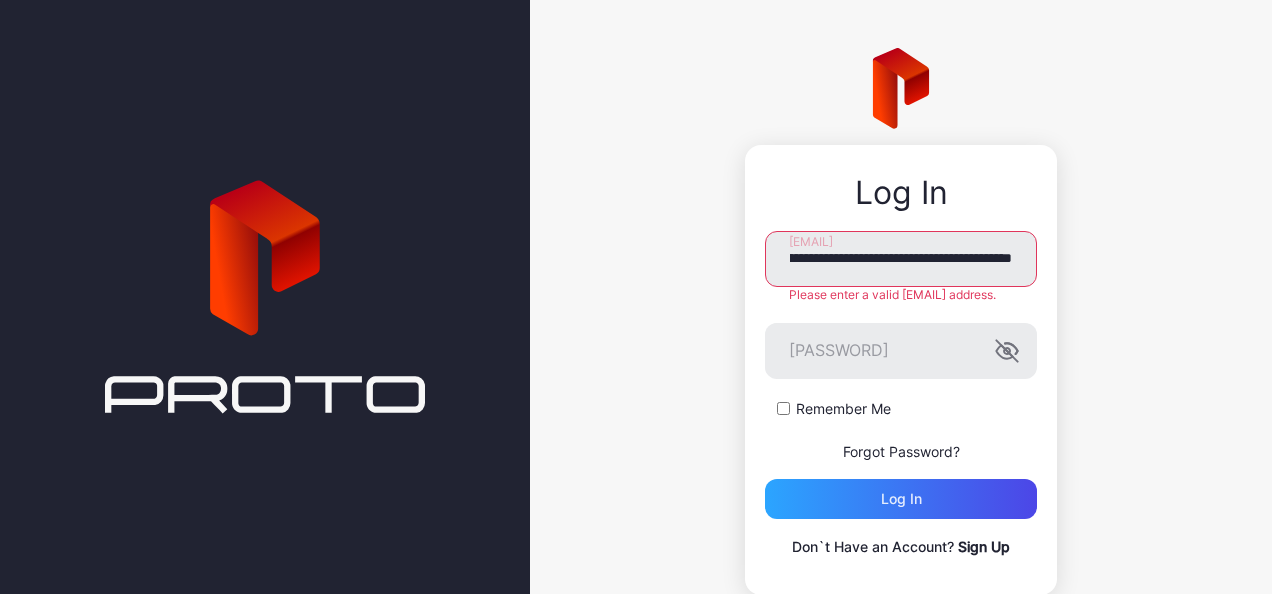 scroll, scrollTop: 0, scrollLeft: 146, axis: horizontal 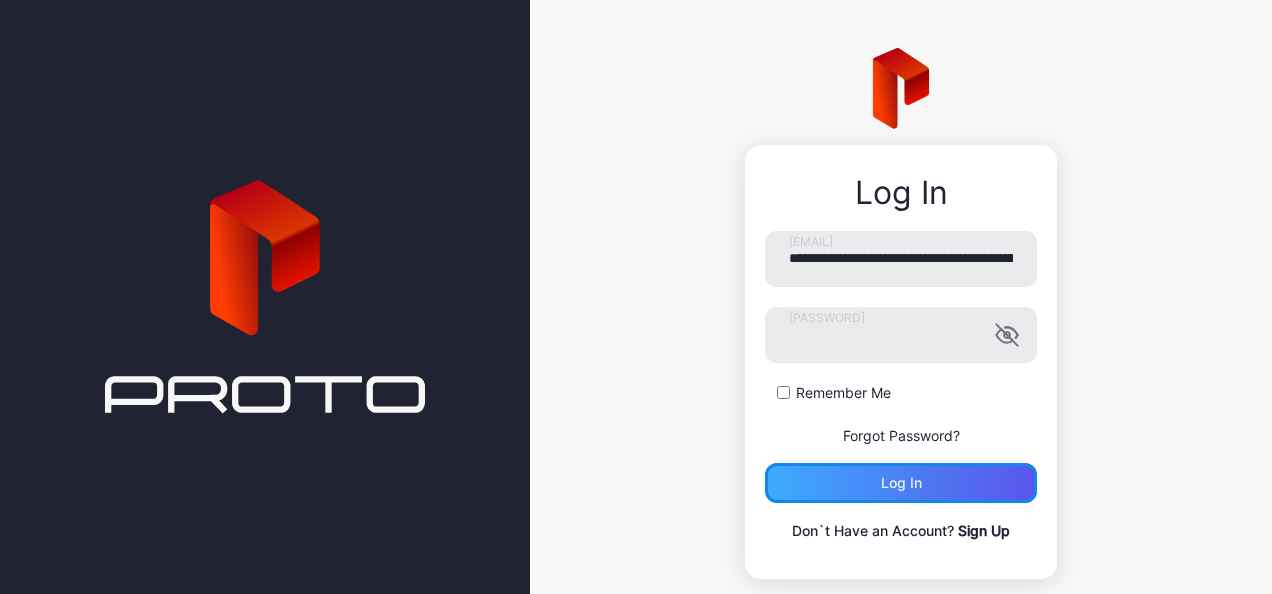 click on "**********" at bounding box center (901, 367) 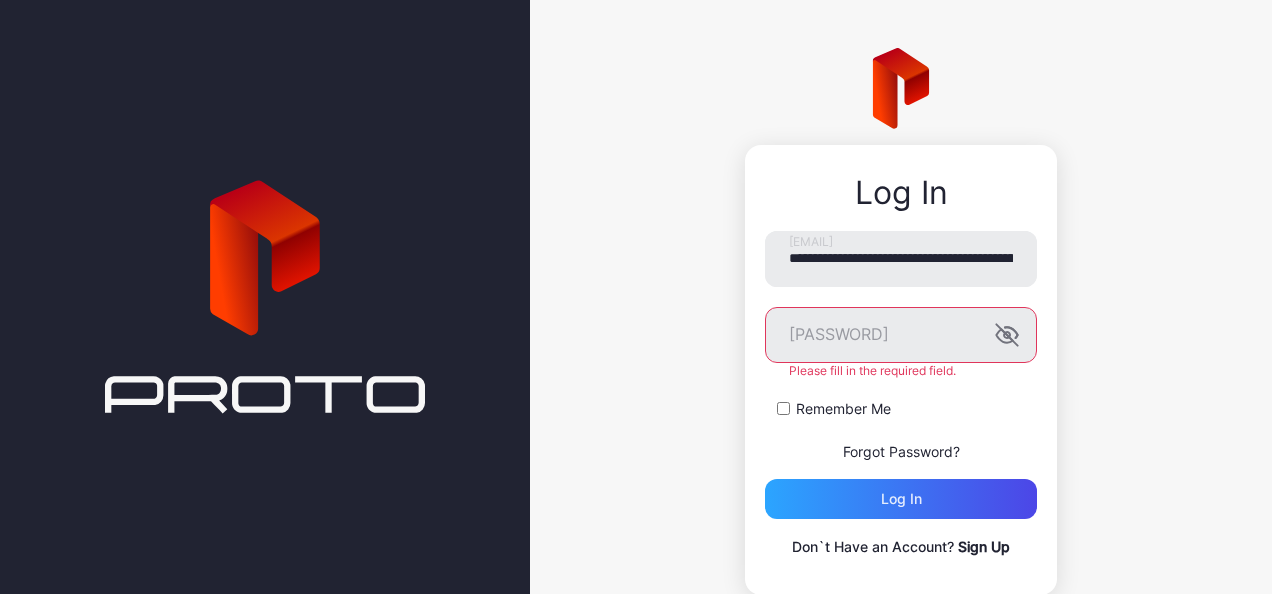 click on "**********" at bounding box center (901, 321) 